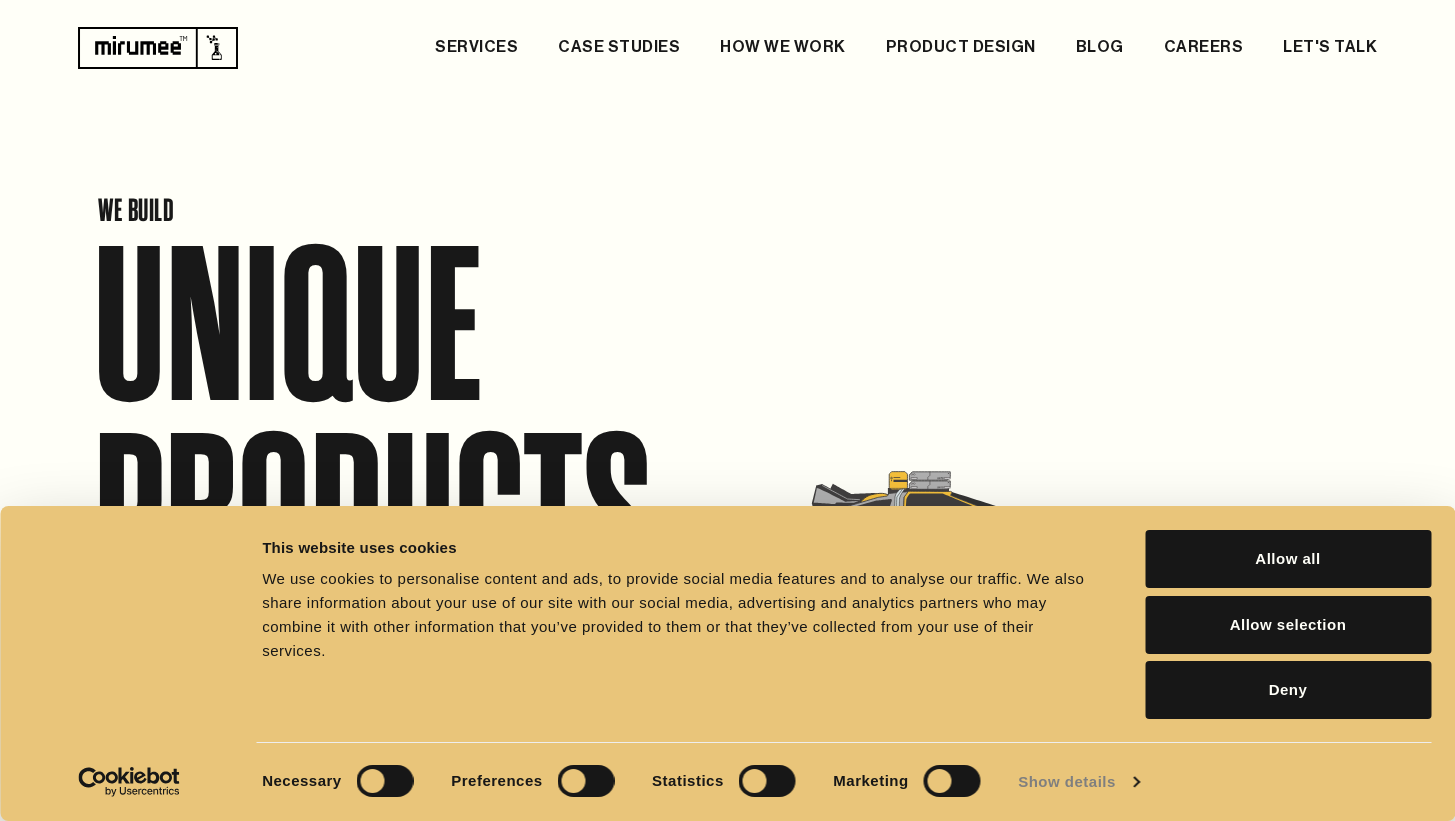 scroll, scrollTop: 0, scrollLeft: 0, axis: both 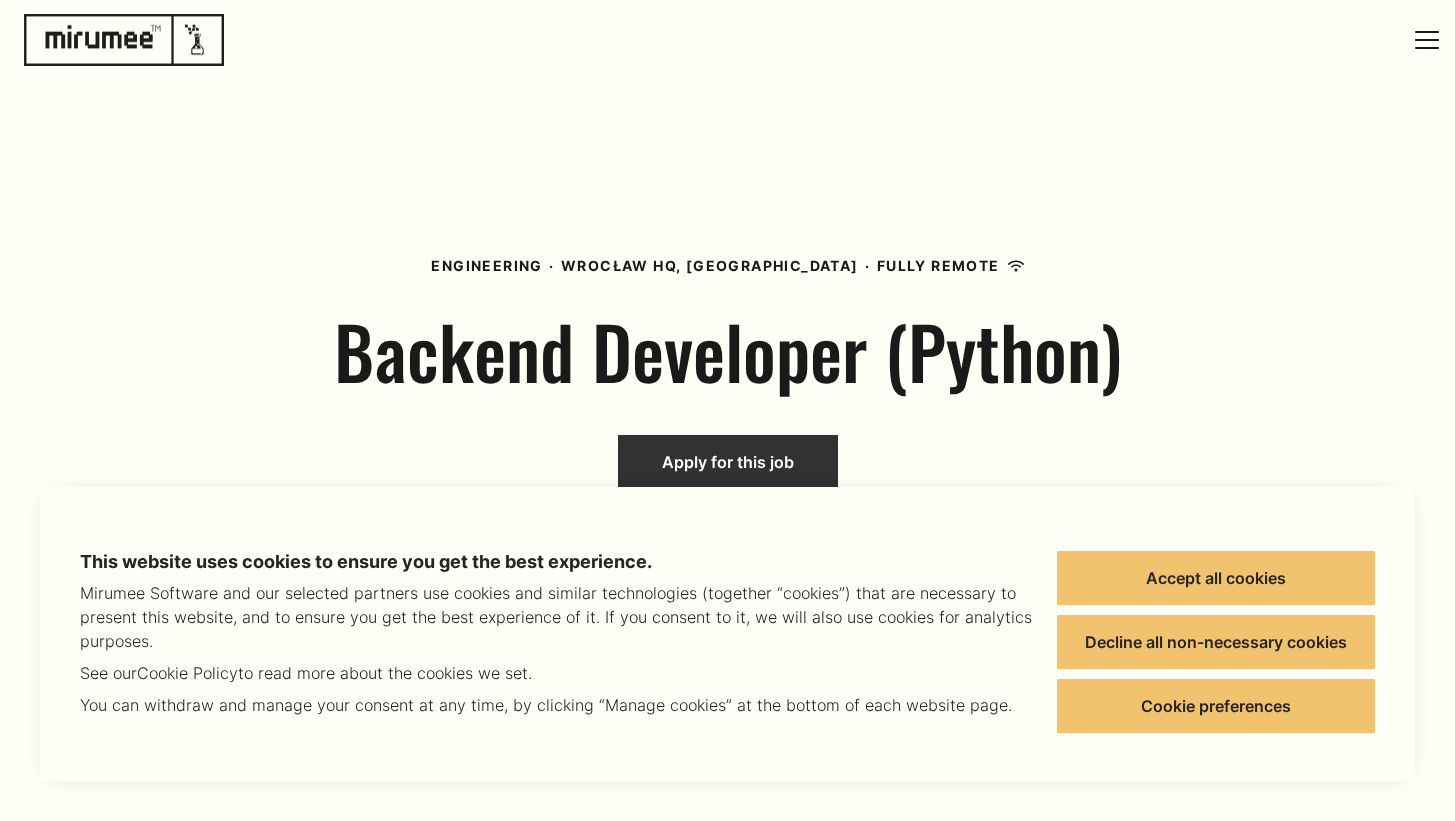 click on "Apply for this job" at bounding box center (728, 462) 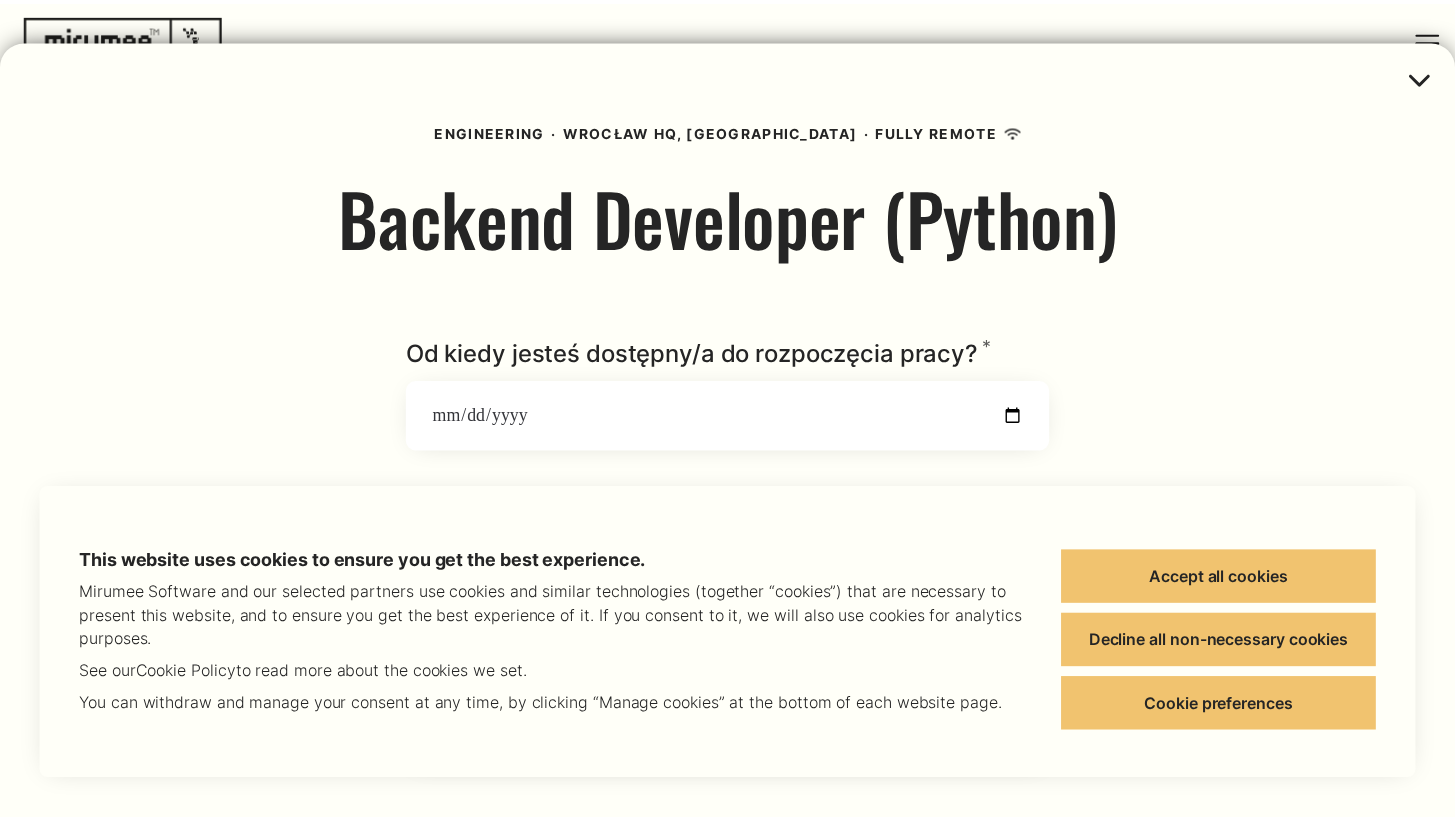scroll, scrollTop: 174, scrollLeft: 0, axis: vertical 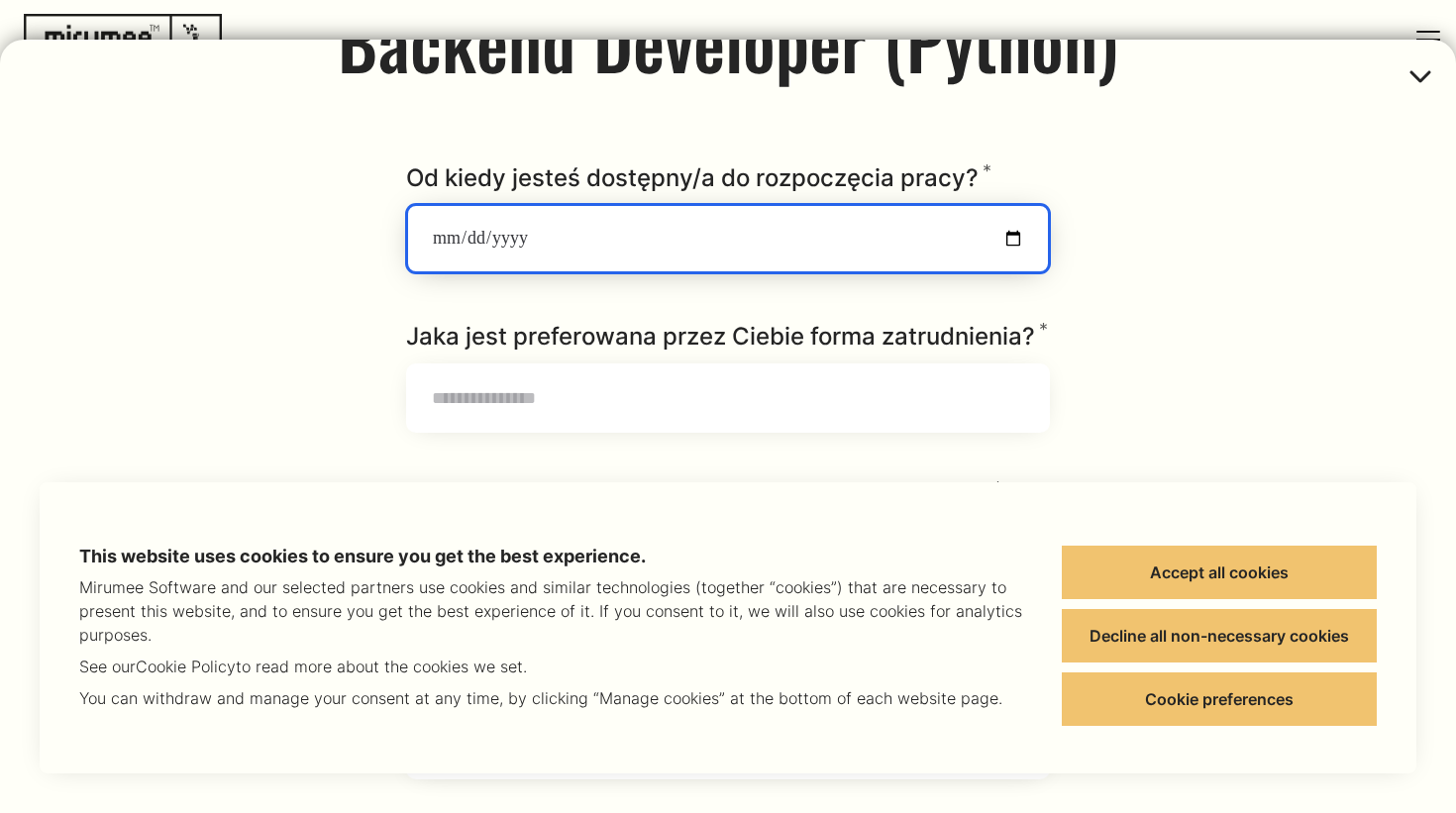 click on "Od kiedy jesteś dostępny/a do rozpoczęcia pracy? * Required" at bounding box center [728, 239] 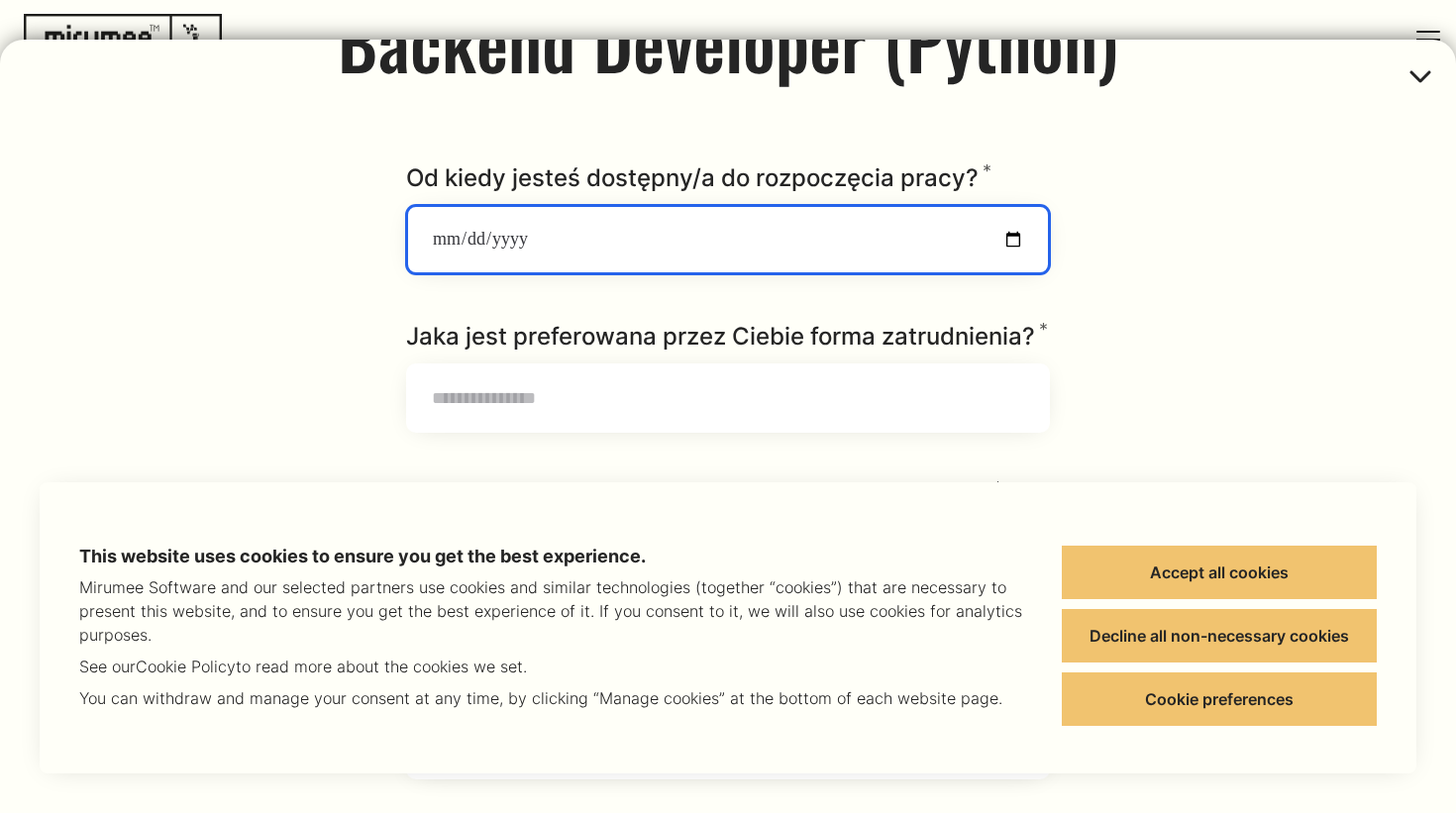 type on "**********" 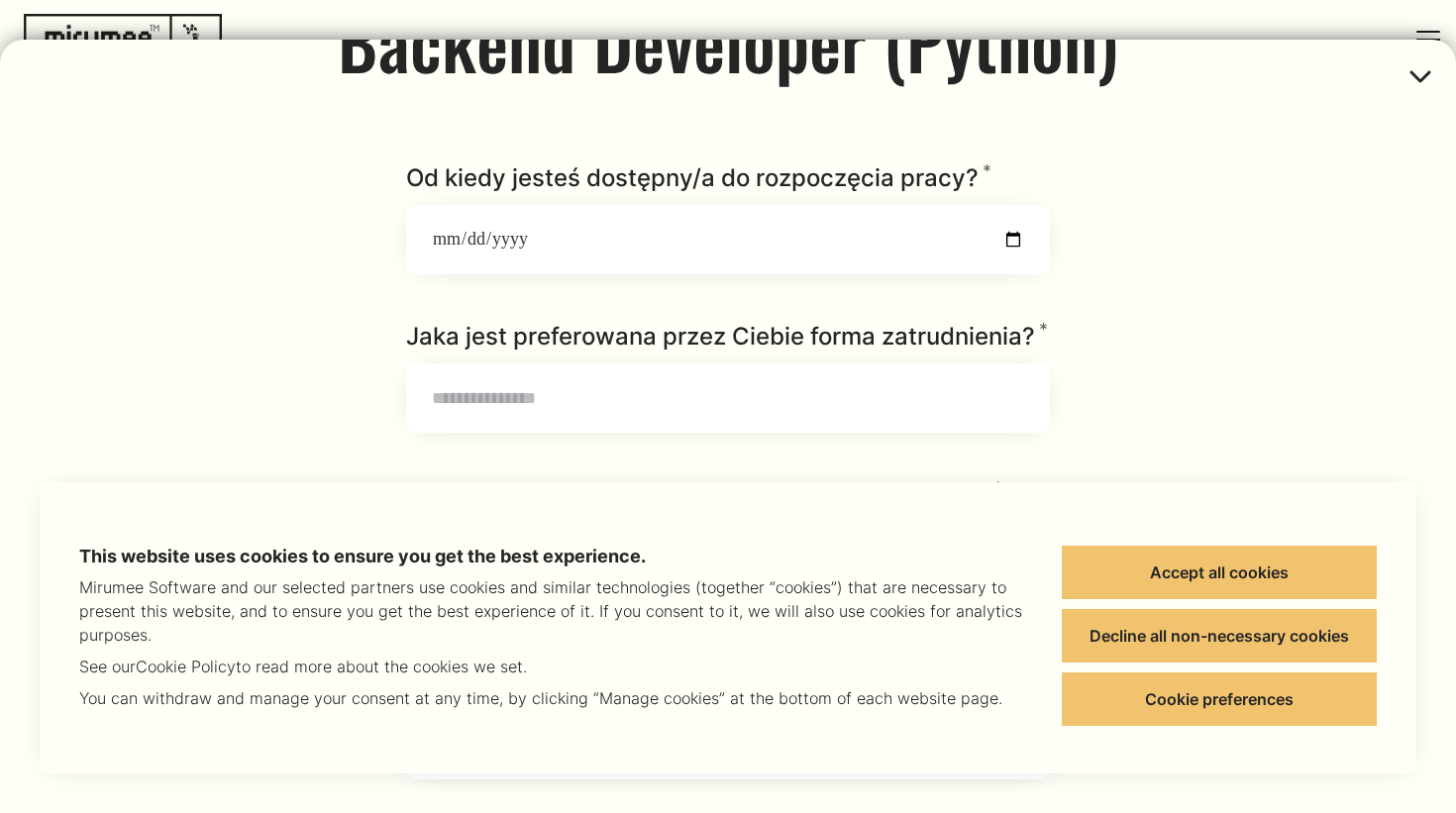 click on "Jaka jest preferowana przez Ciebie forma zatrudnienia? * Required" at bounding box center (727, 337) 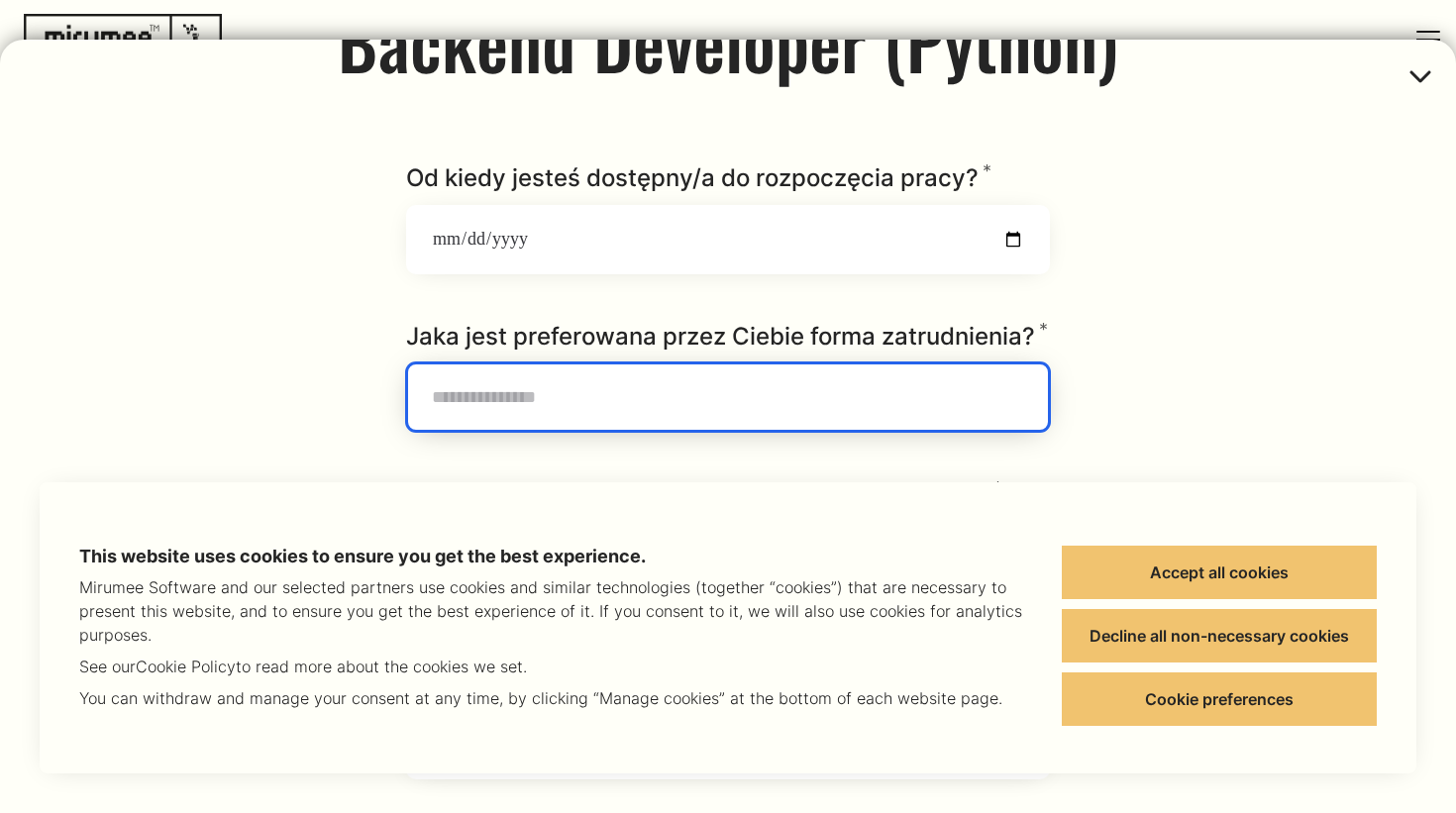 click on "Jaka jest preferowana przez Ciebie forma zatrudnienia? * Required" at bounding box center [728, 397] 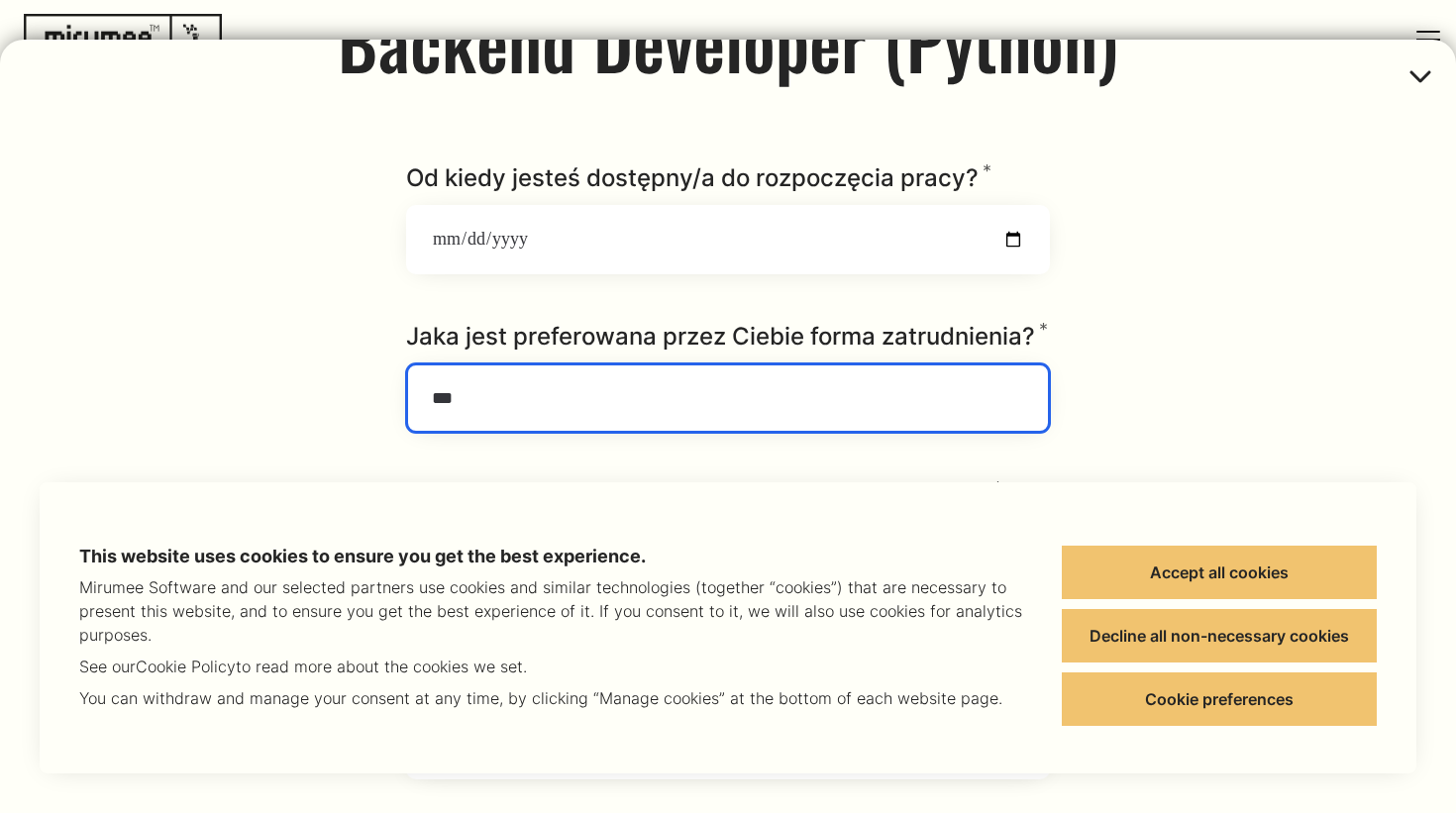 type on "***" 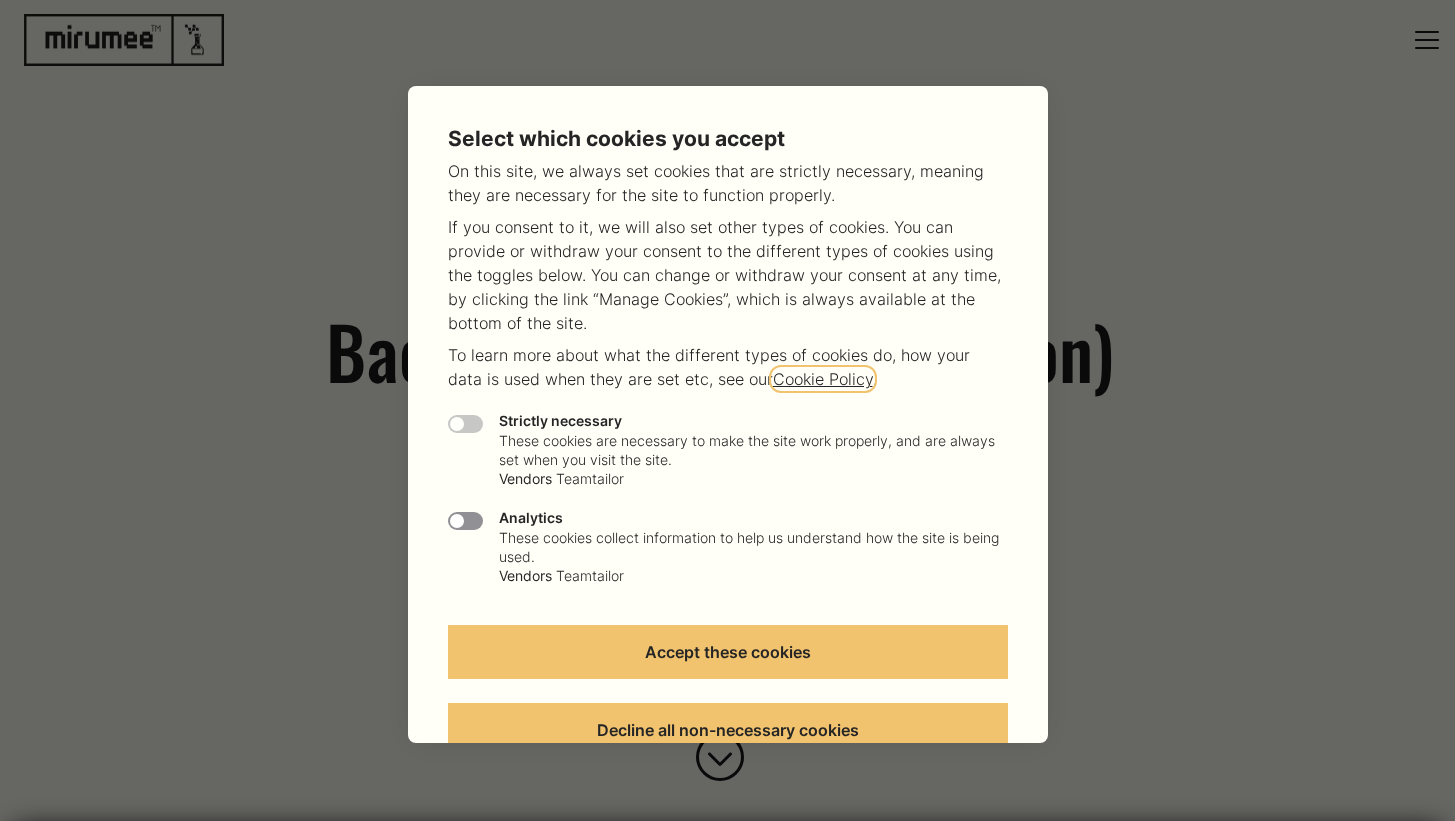 scroll, scrollTop: 0, scrollLeft: 0, axis: both 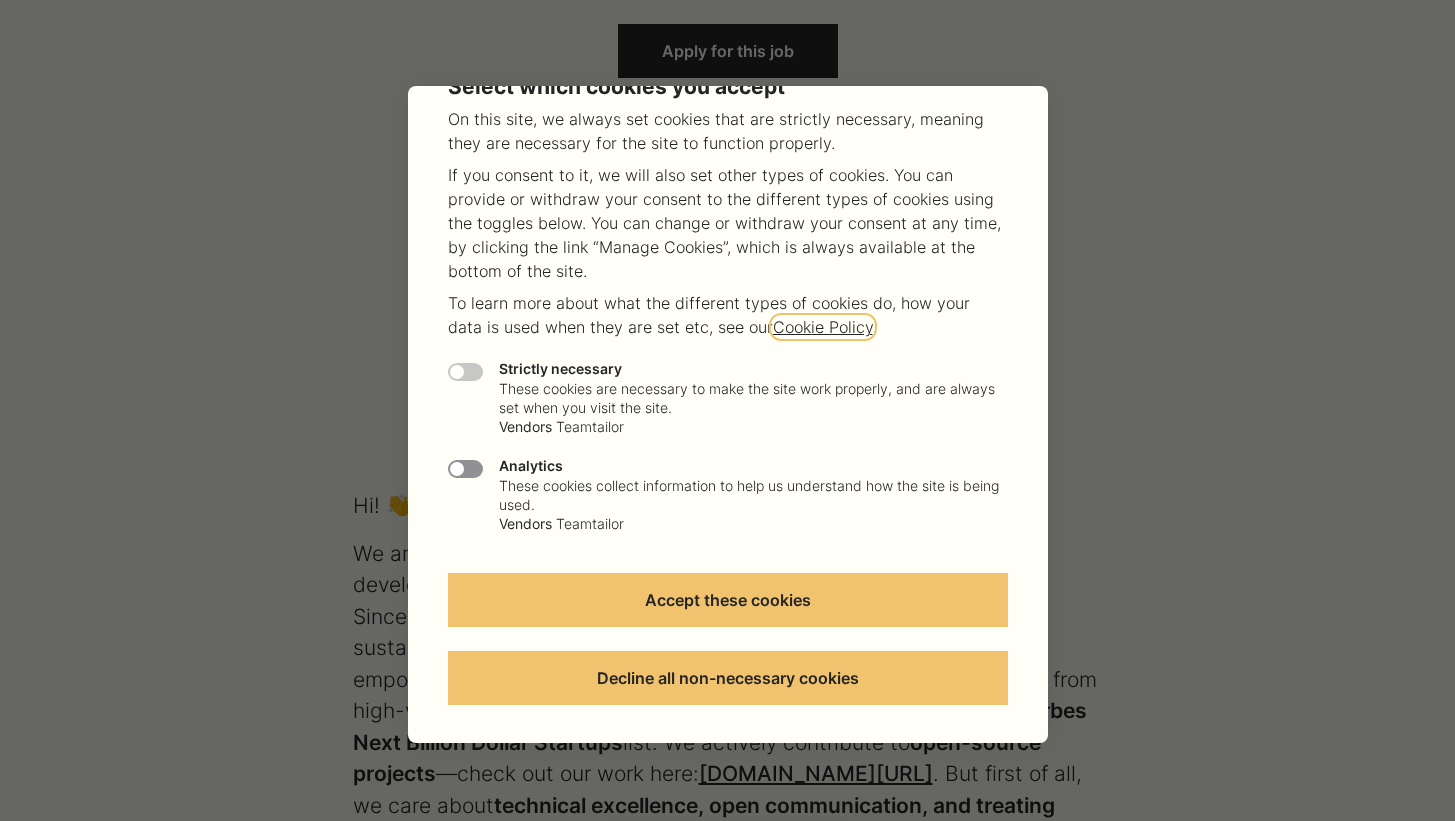 click on "Decline all non-necessary cookies" at bounding box center (728, 678) 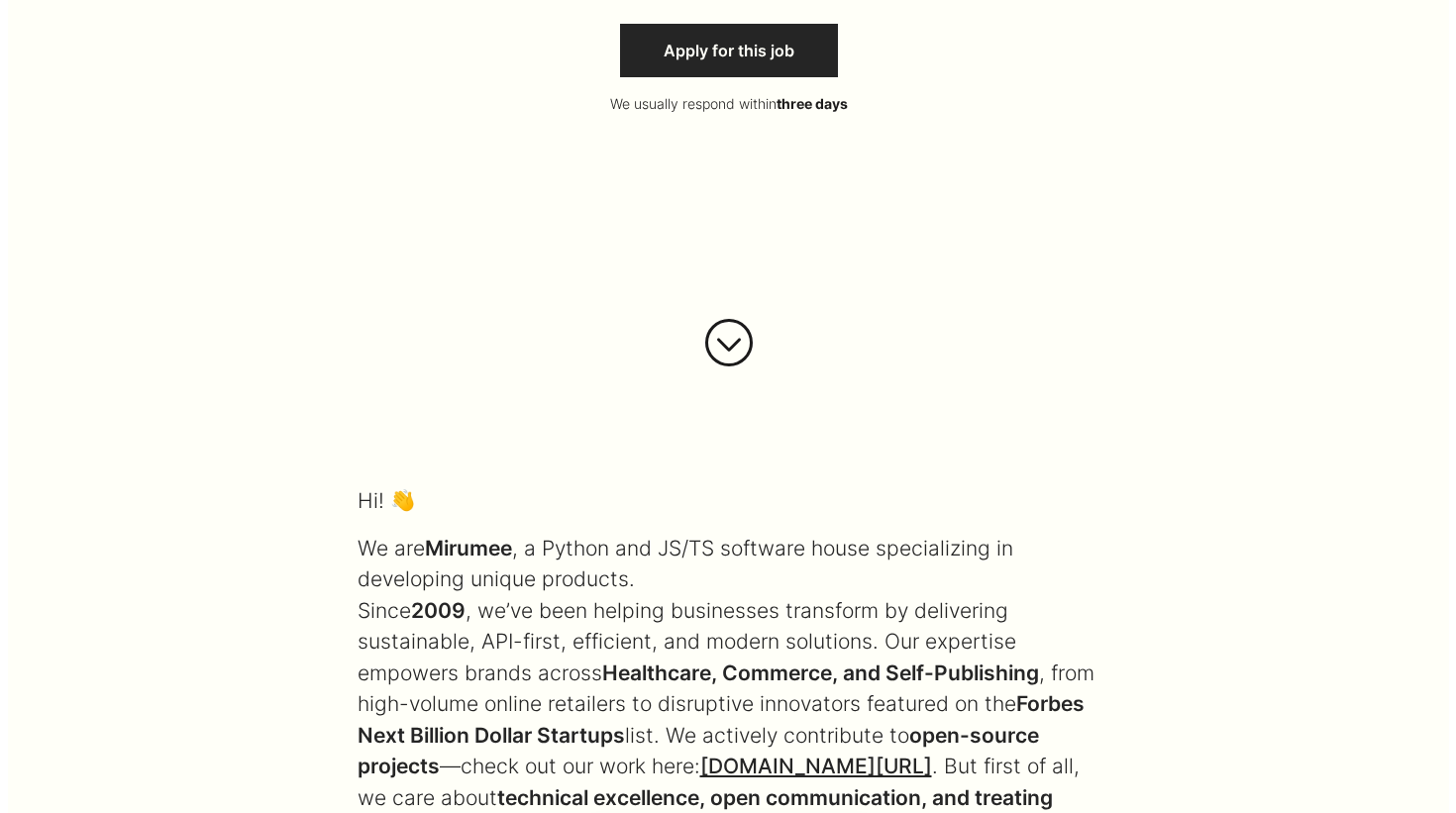 scroll, scrollTop: 0, scrollLeft: 0, axis: both 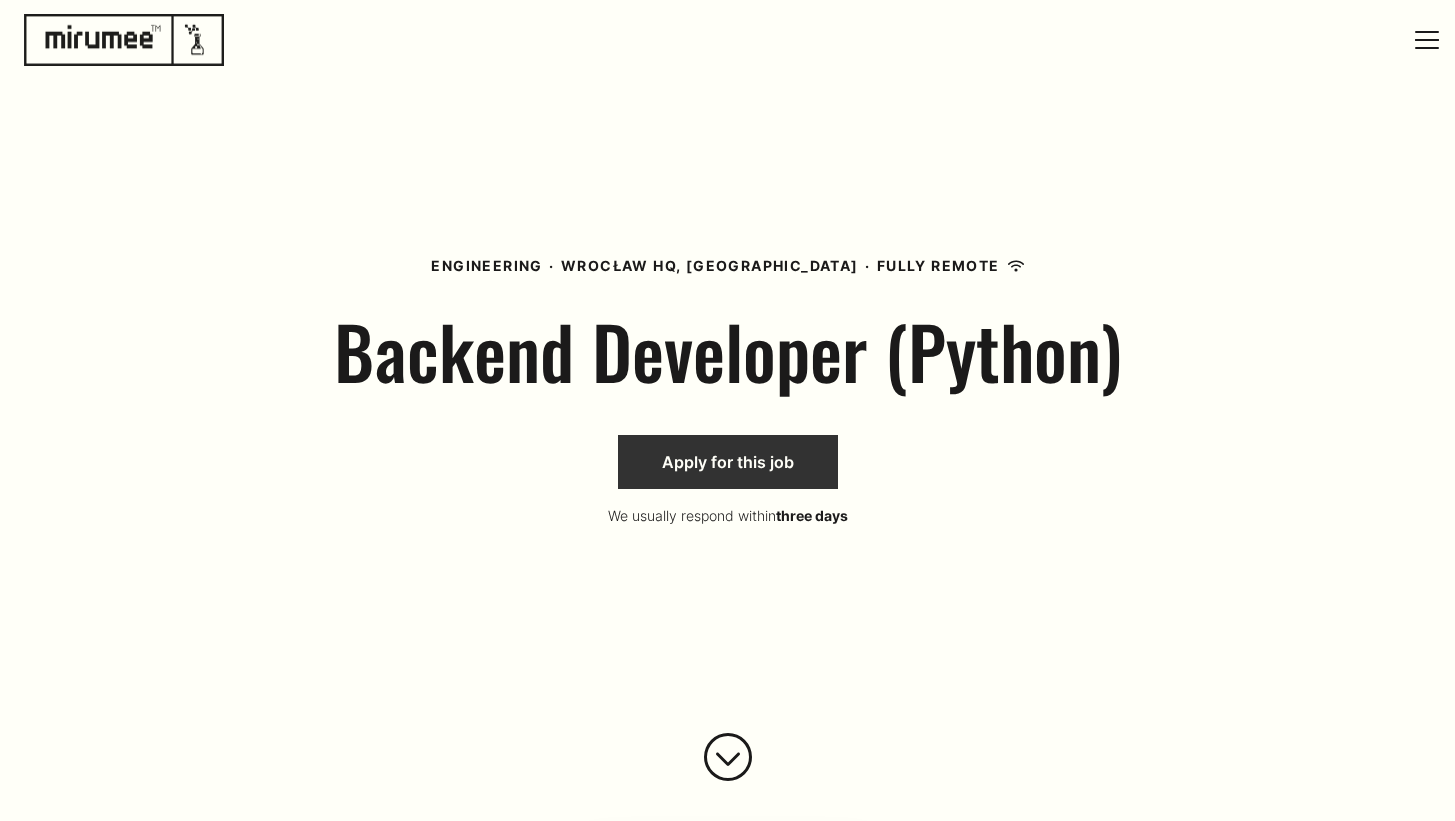 click on "Apply for this job" at bounding box center [728, 462] 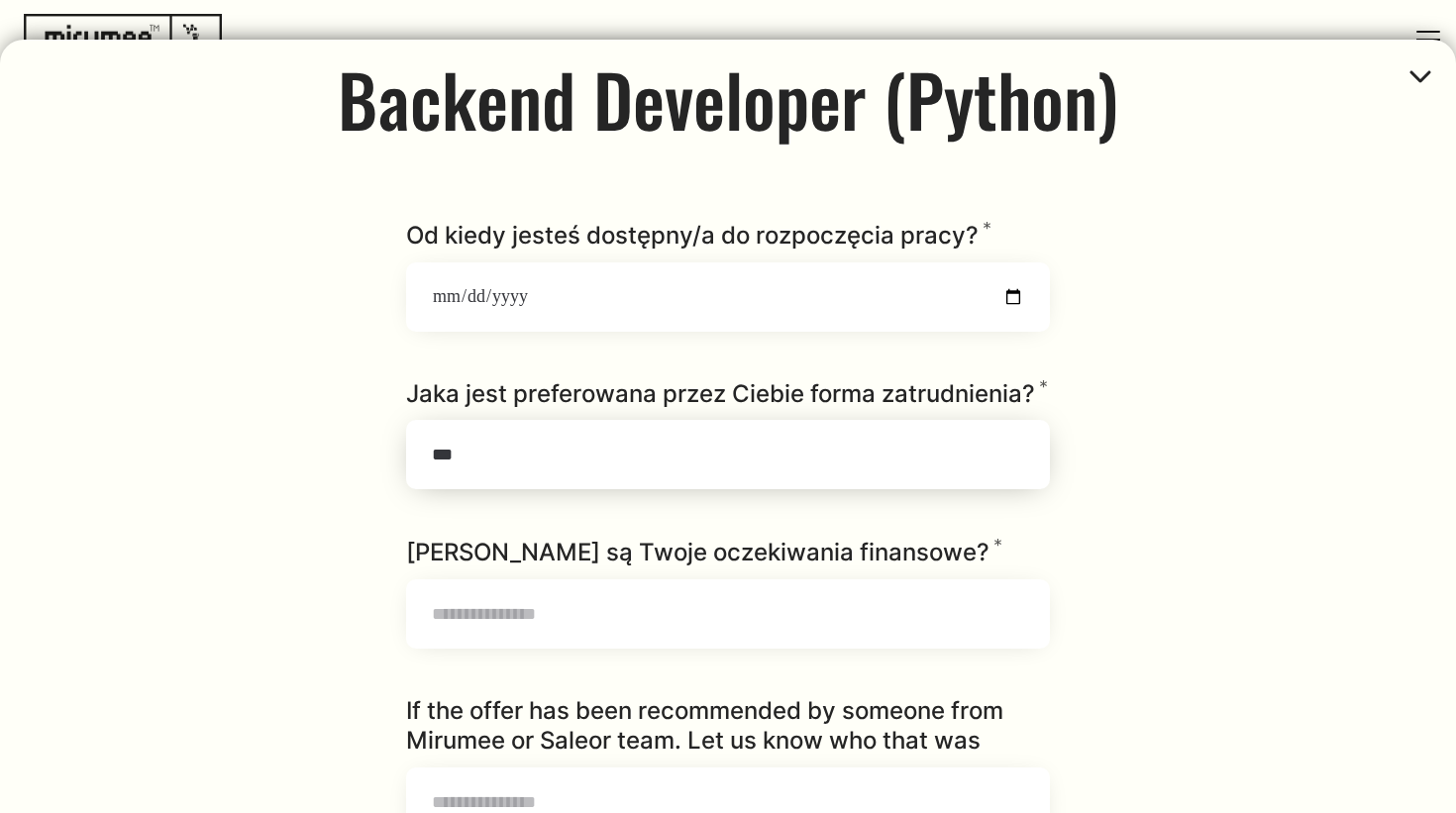 scroll, scrollTop: 196, scrollLeft: 0, axis: vertical 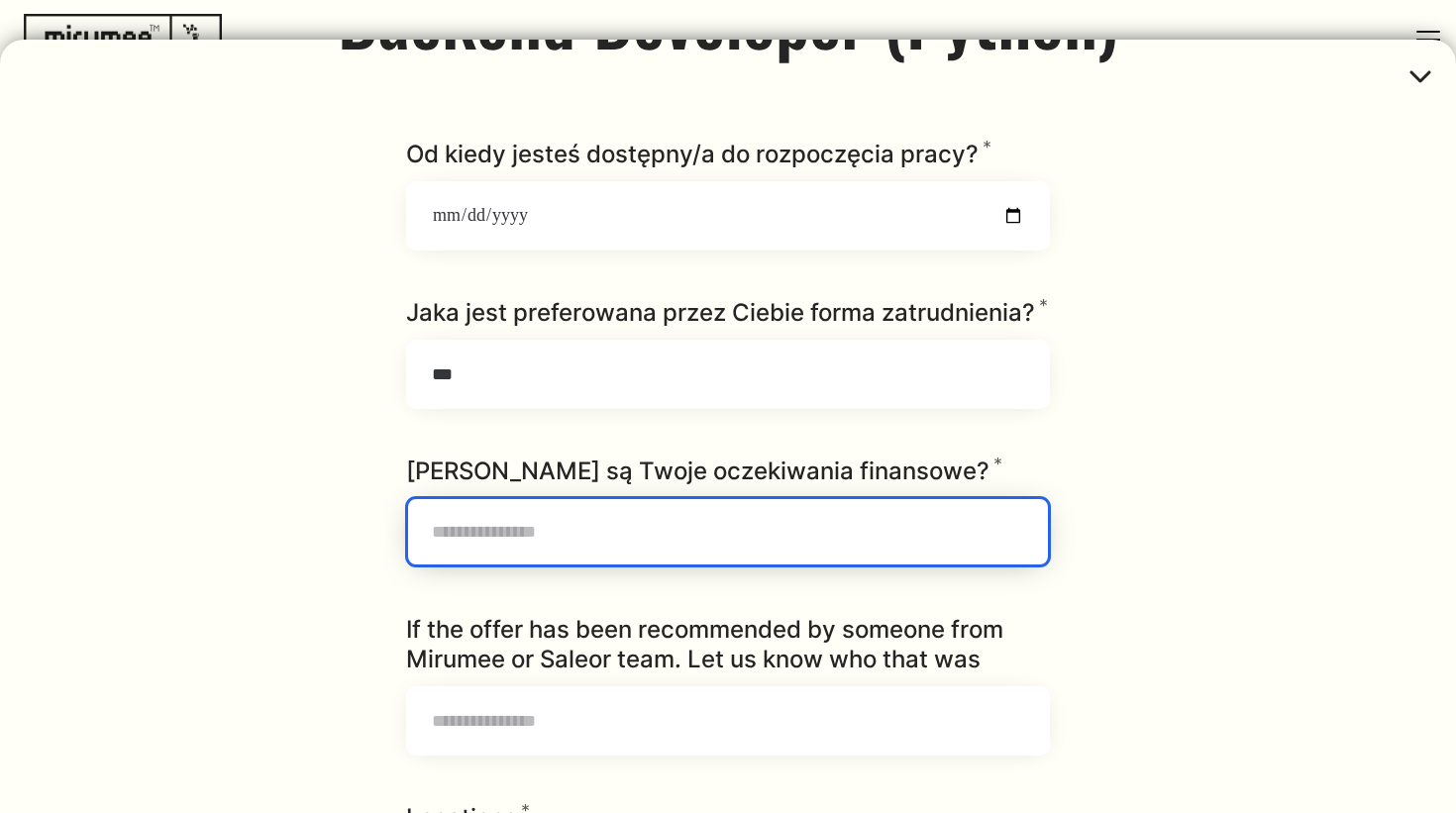 click on "[PERSON_NAME] są Twoje oczekiwania finansowe? * Required" at bounding box center (728, 532) 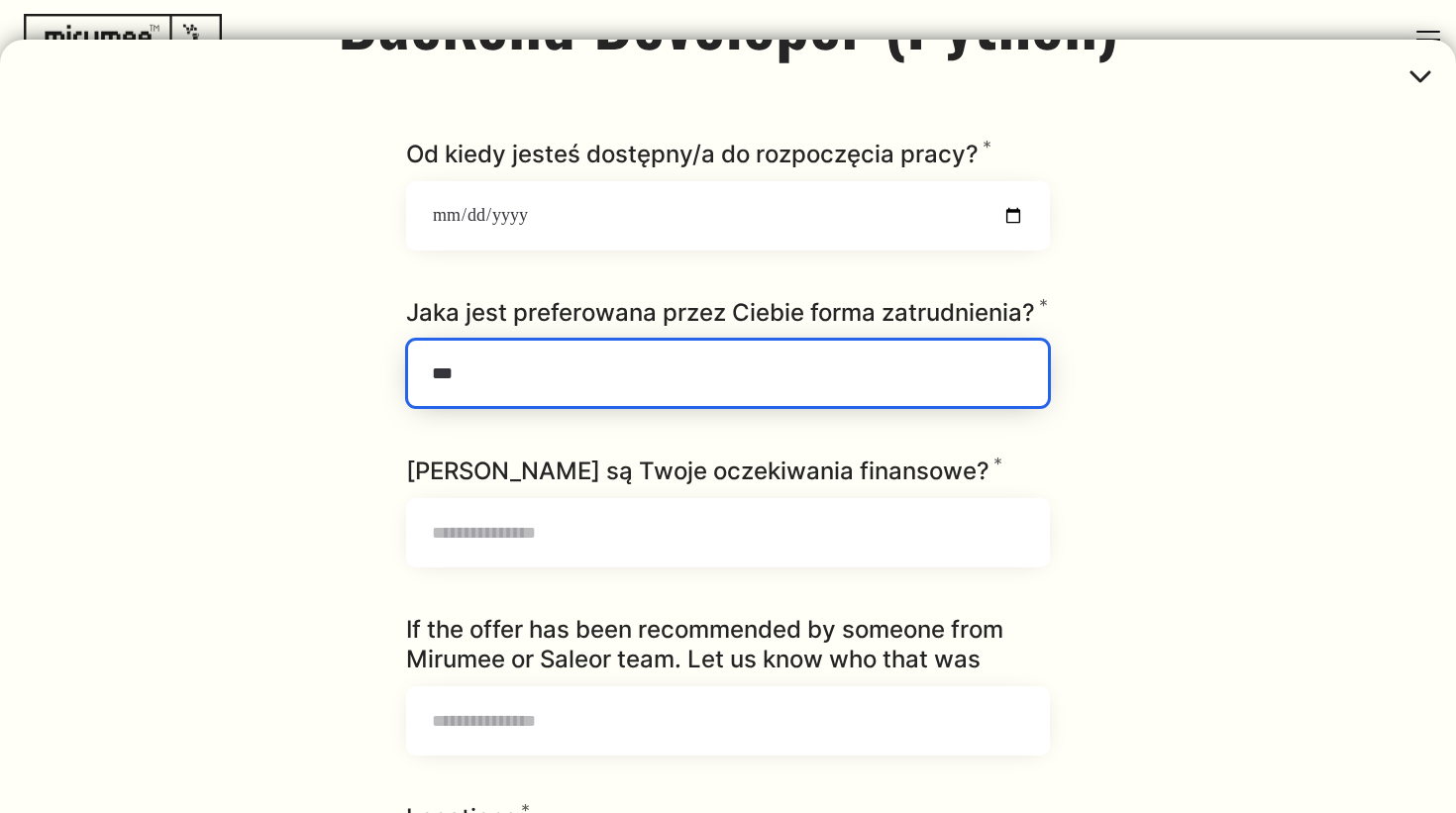 click on "***" at bounding box center (728, 373) 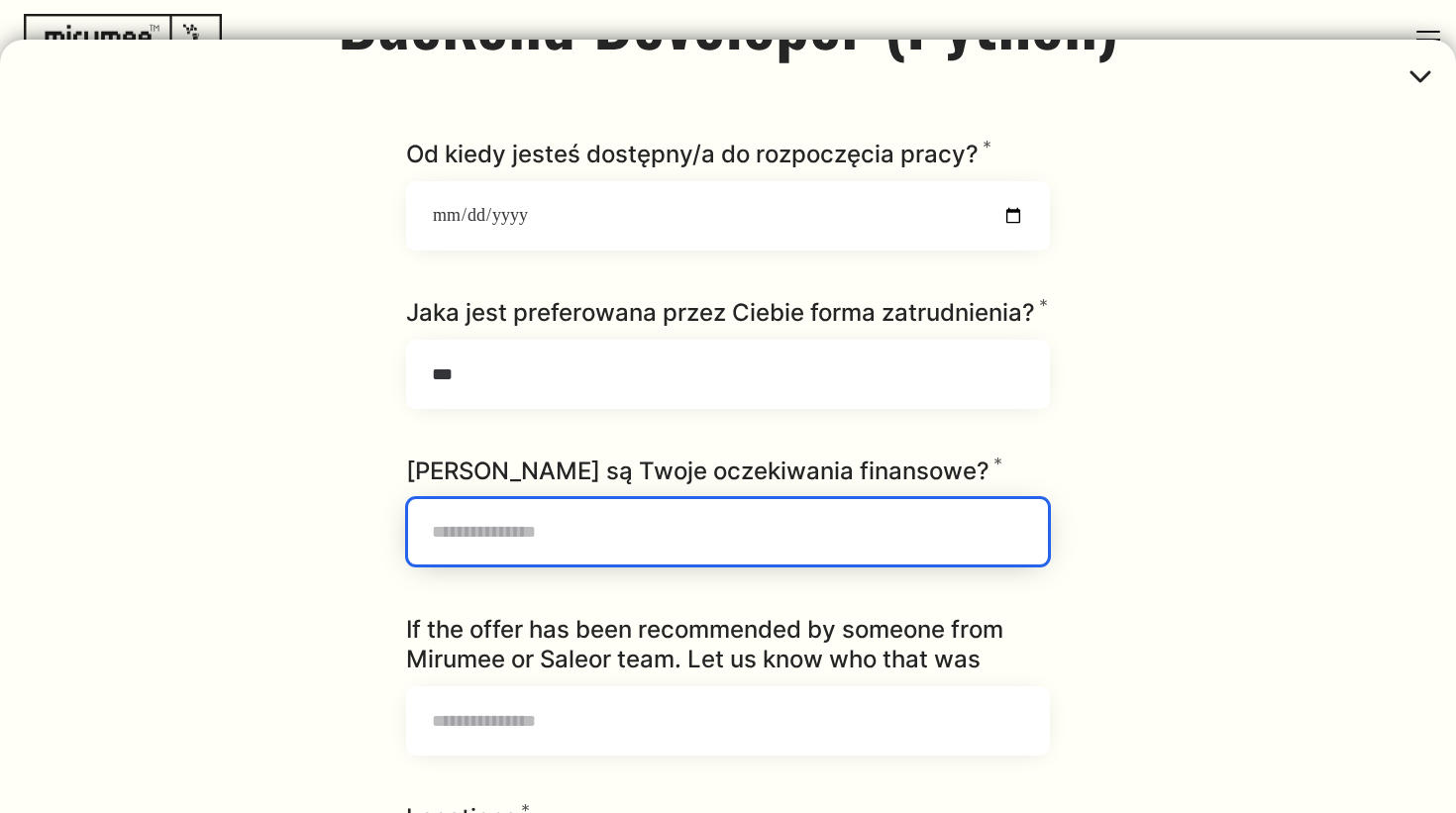 click on "[PERSON_NAME] są Twoje oczekiwania finansowe? * Required" at bounding box center [728, 532] 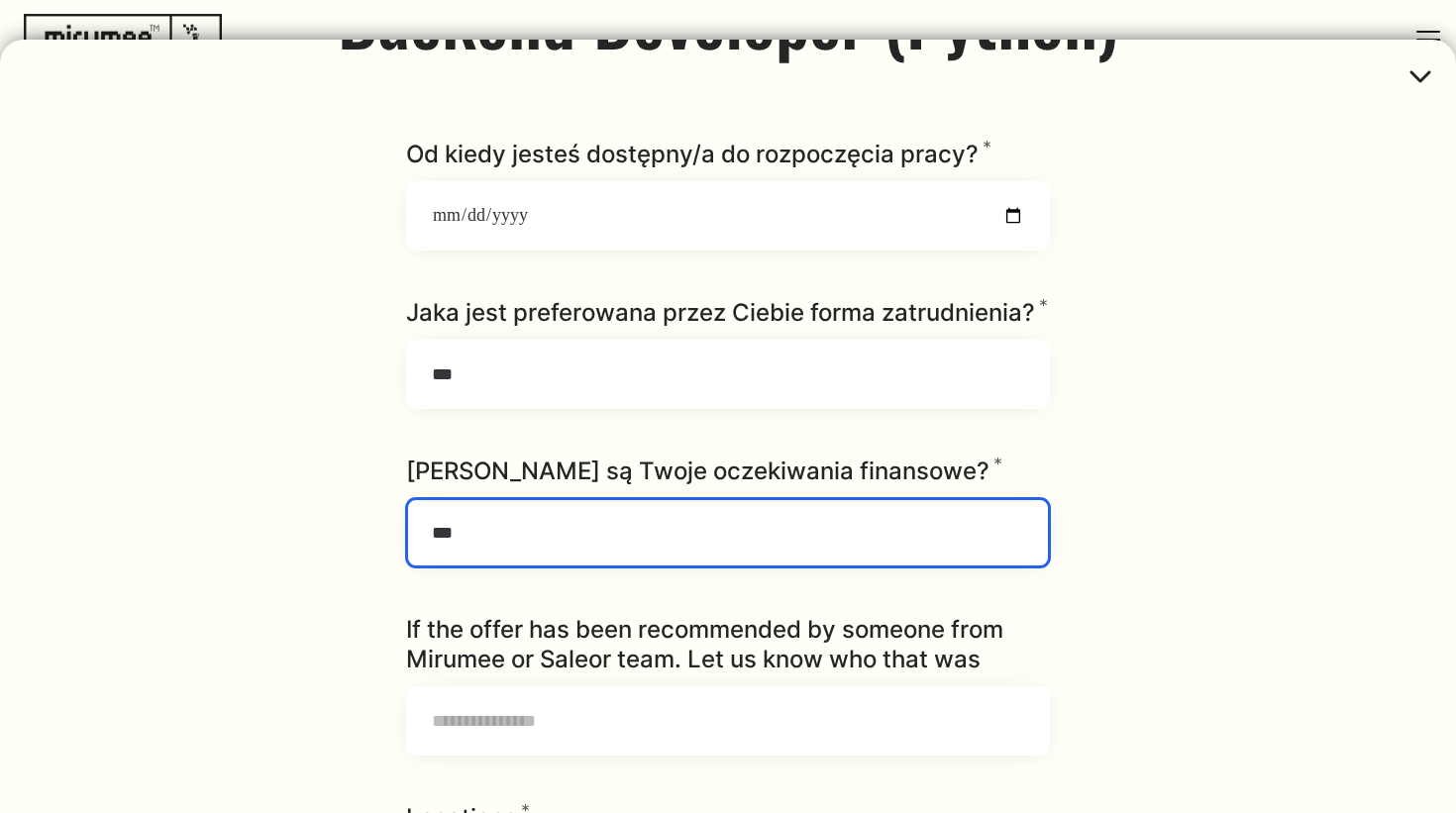 scroll, scrollTop: 425, scrollLeft: 0, axis: vertical 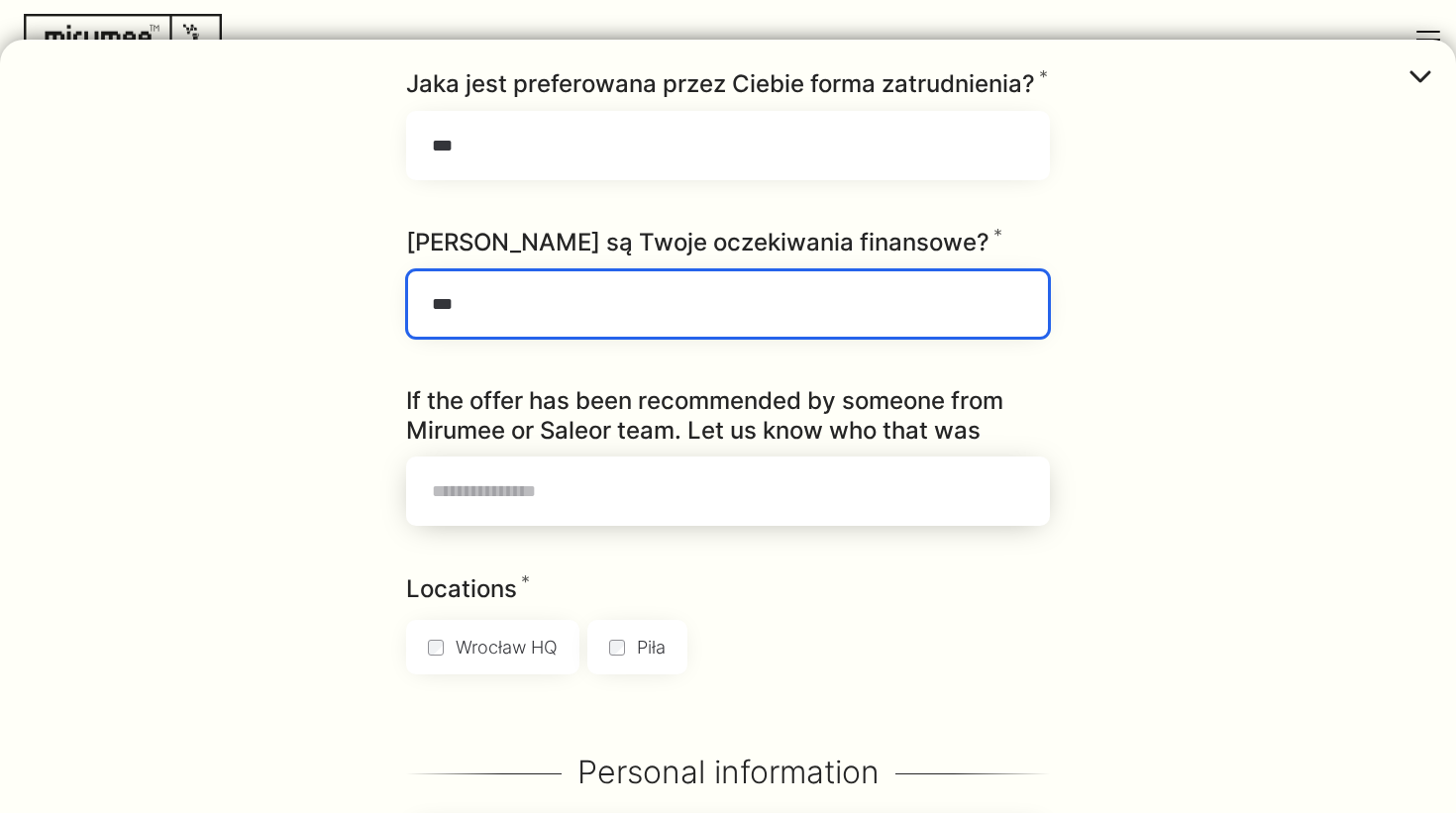 type on "***" 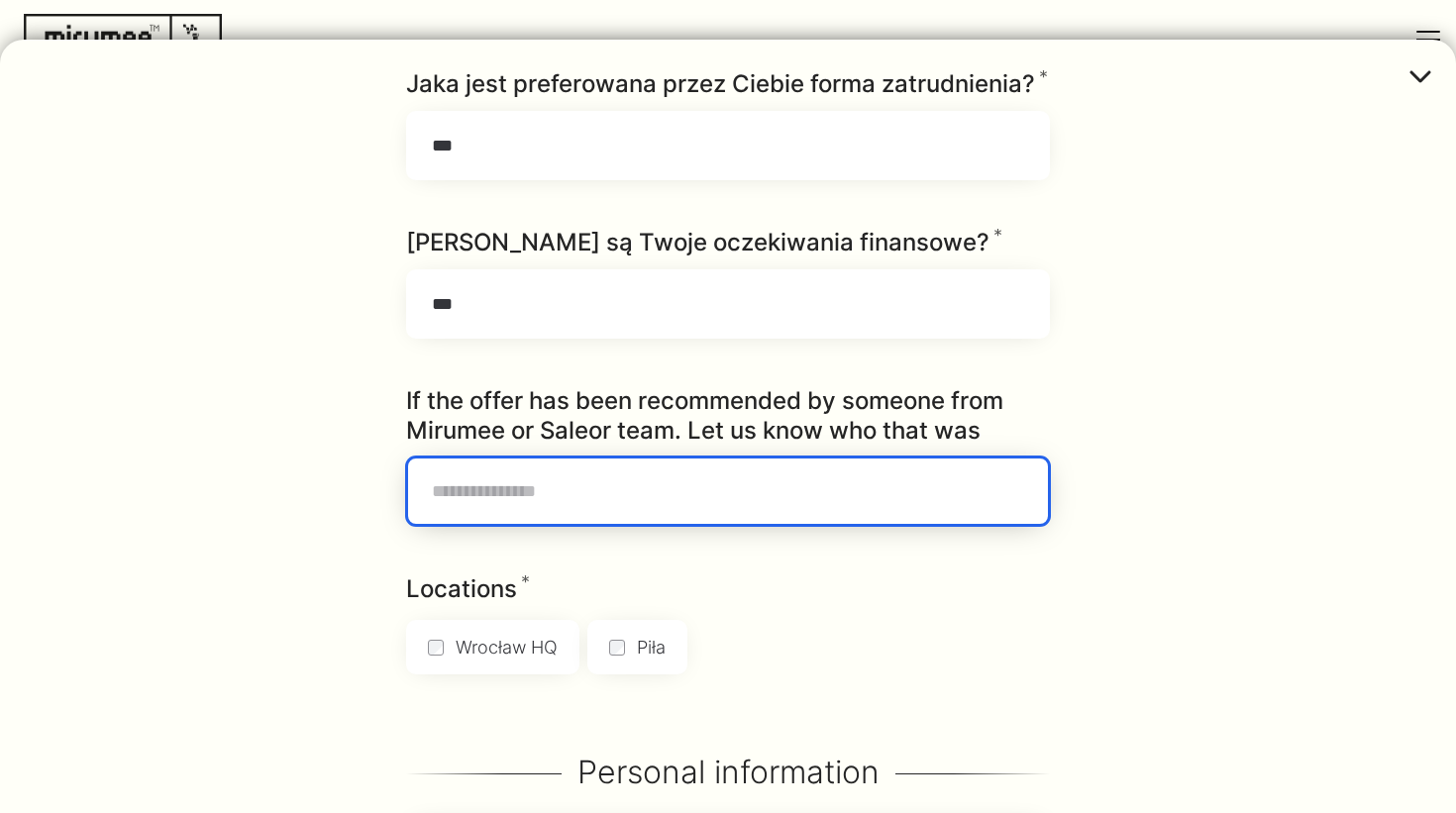 click on "If the offer has been recommended by someone from Mirumee or Saleor team. Let us know who that was" at bounding box center (728, 491) 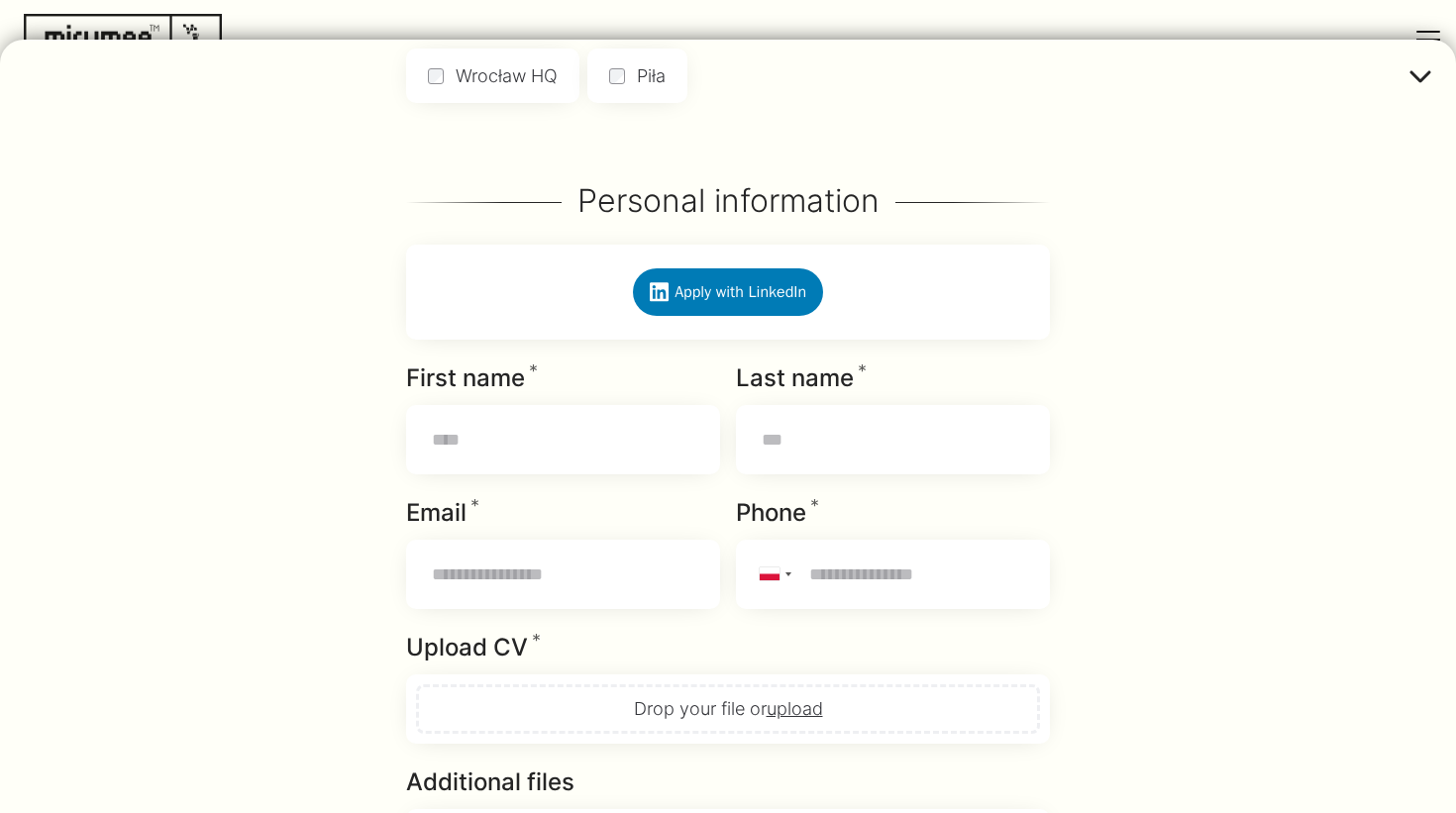 scroll, scrollTop: 1394, scrollLeft: 0, axis: vertical 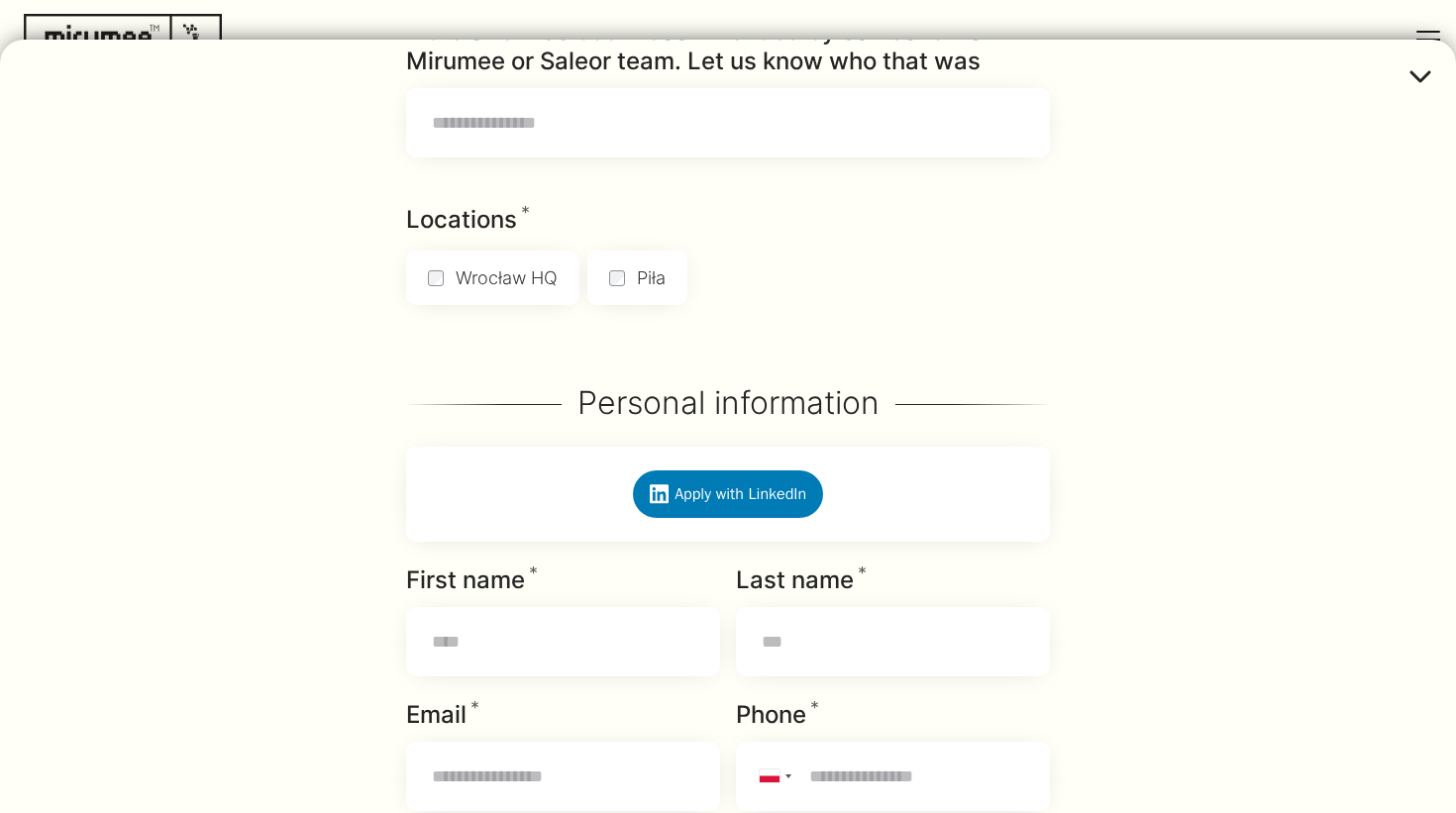 click on "**********" at bounding box center (728, 562) 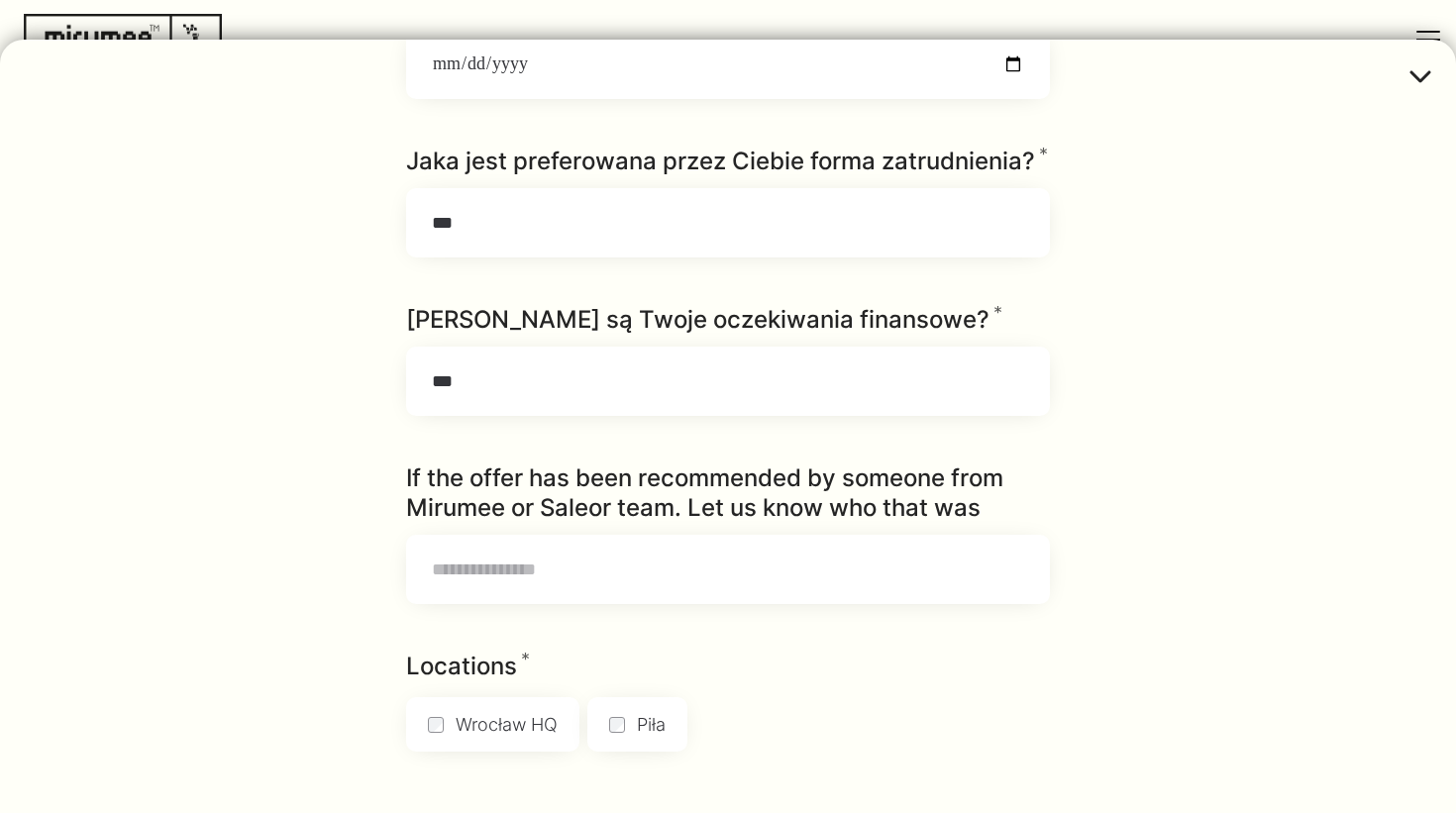 scroll, scrollTop: 541, scrollLeft: 0, axis: vertical 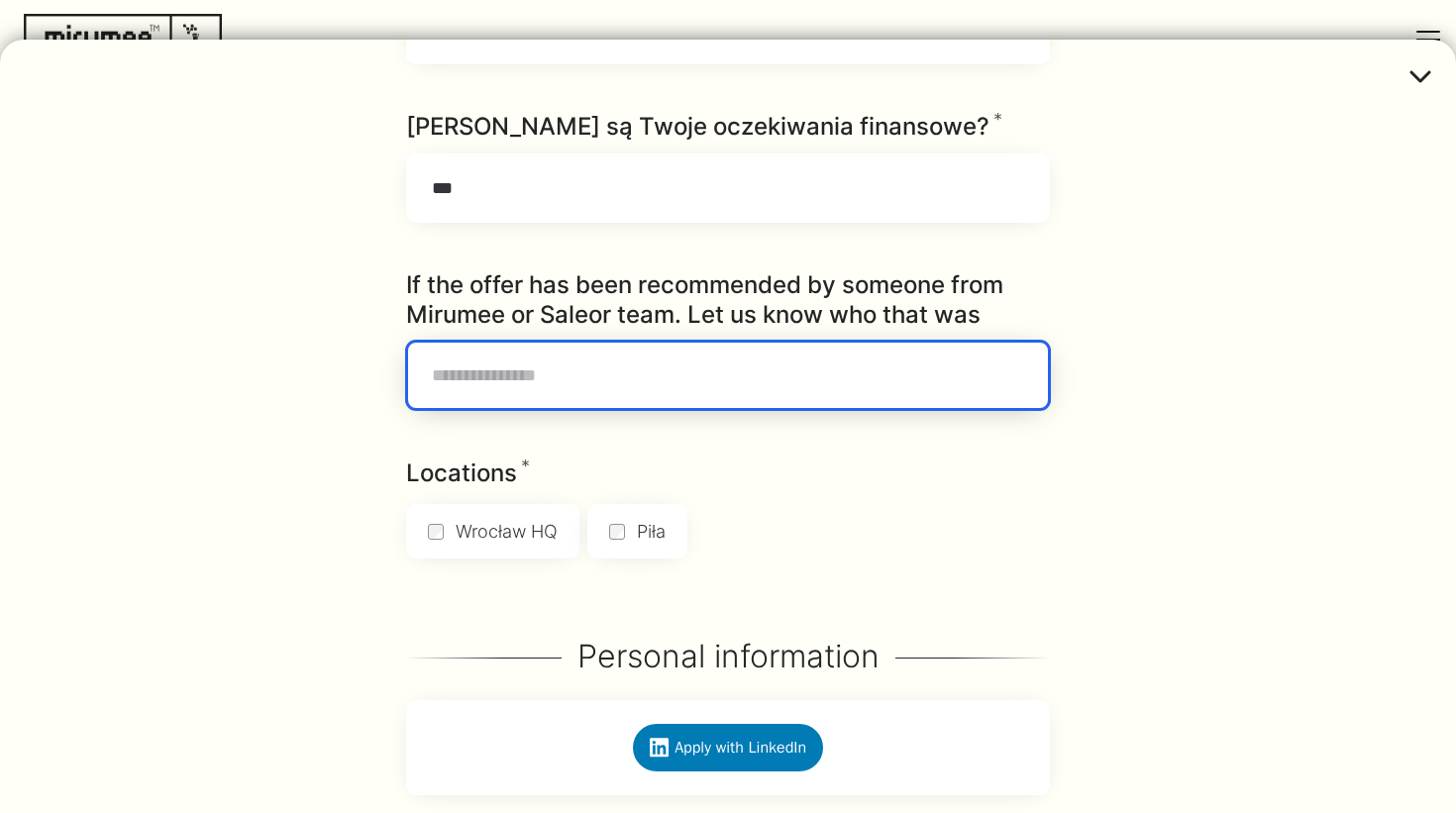click on "If the offer has been recommended by someone from Mirumee or Saleor team. Let us know who that was" at bounding box center (728, 375) 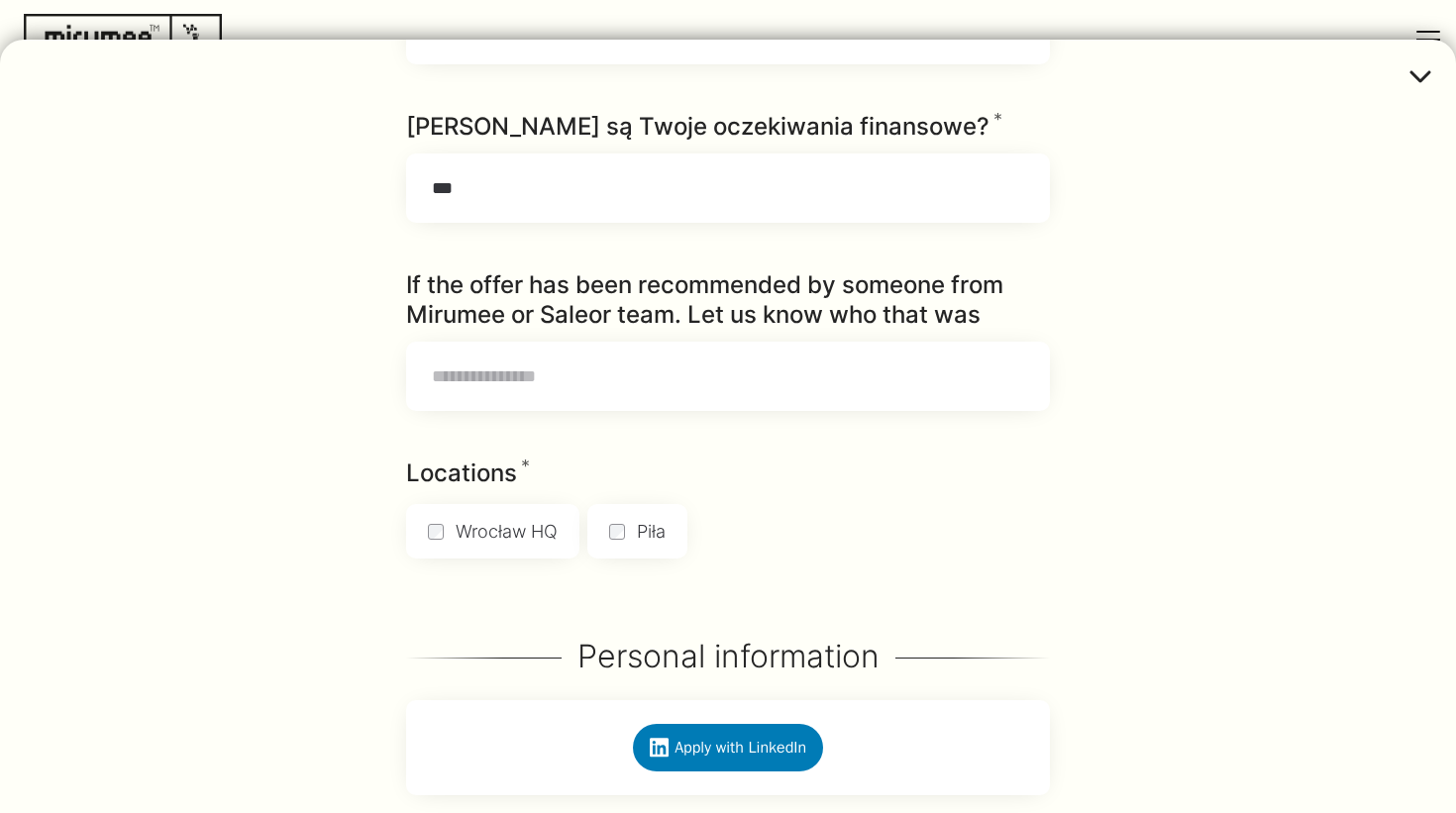 click on "**********" at bounding box center (728, 816) 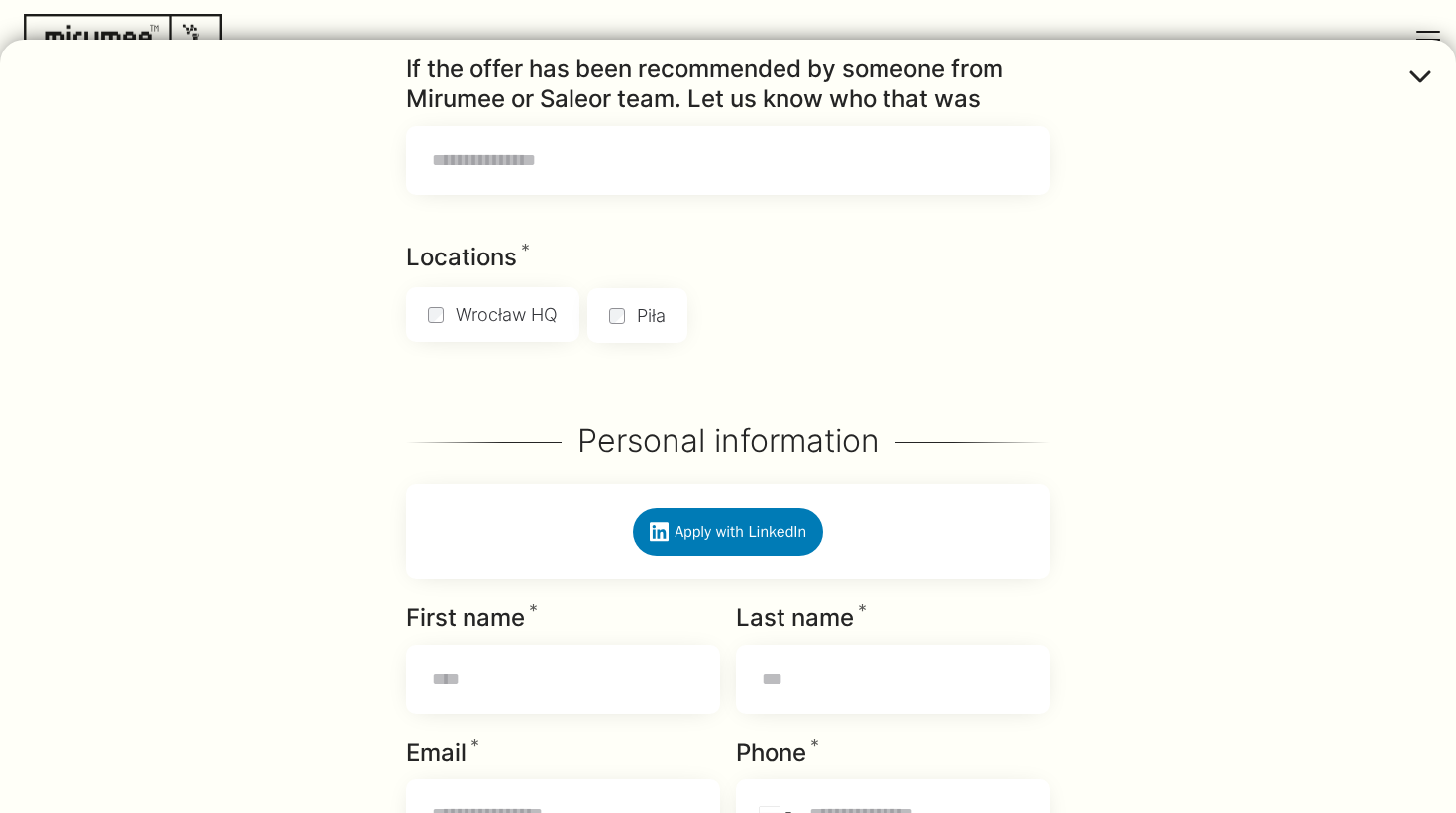 click on "Wrocław HQ" at bounding box center (492, 314) 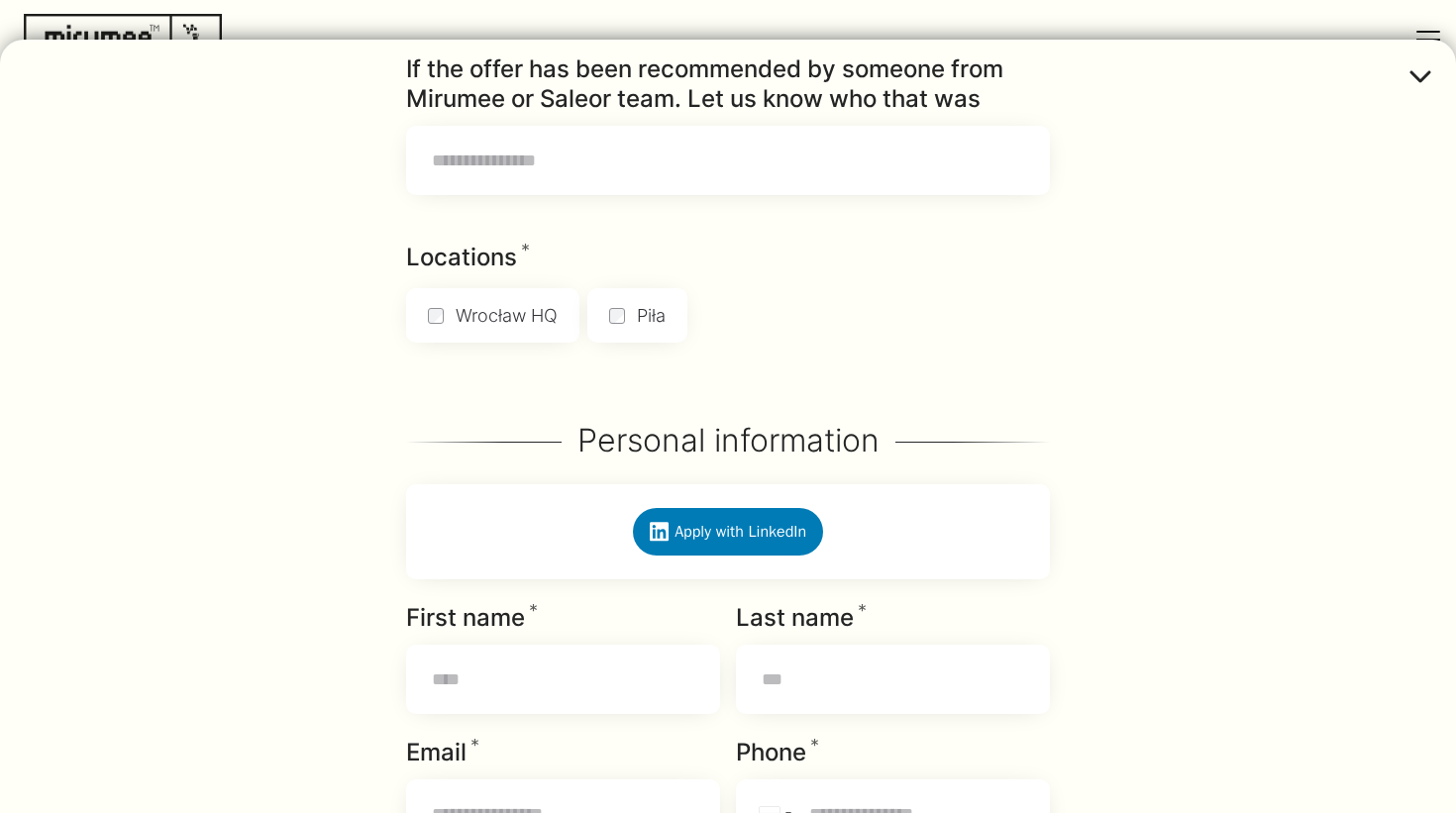 scroll, scrollTop: 870, scrollLeft: 0, axis: vertical 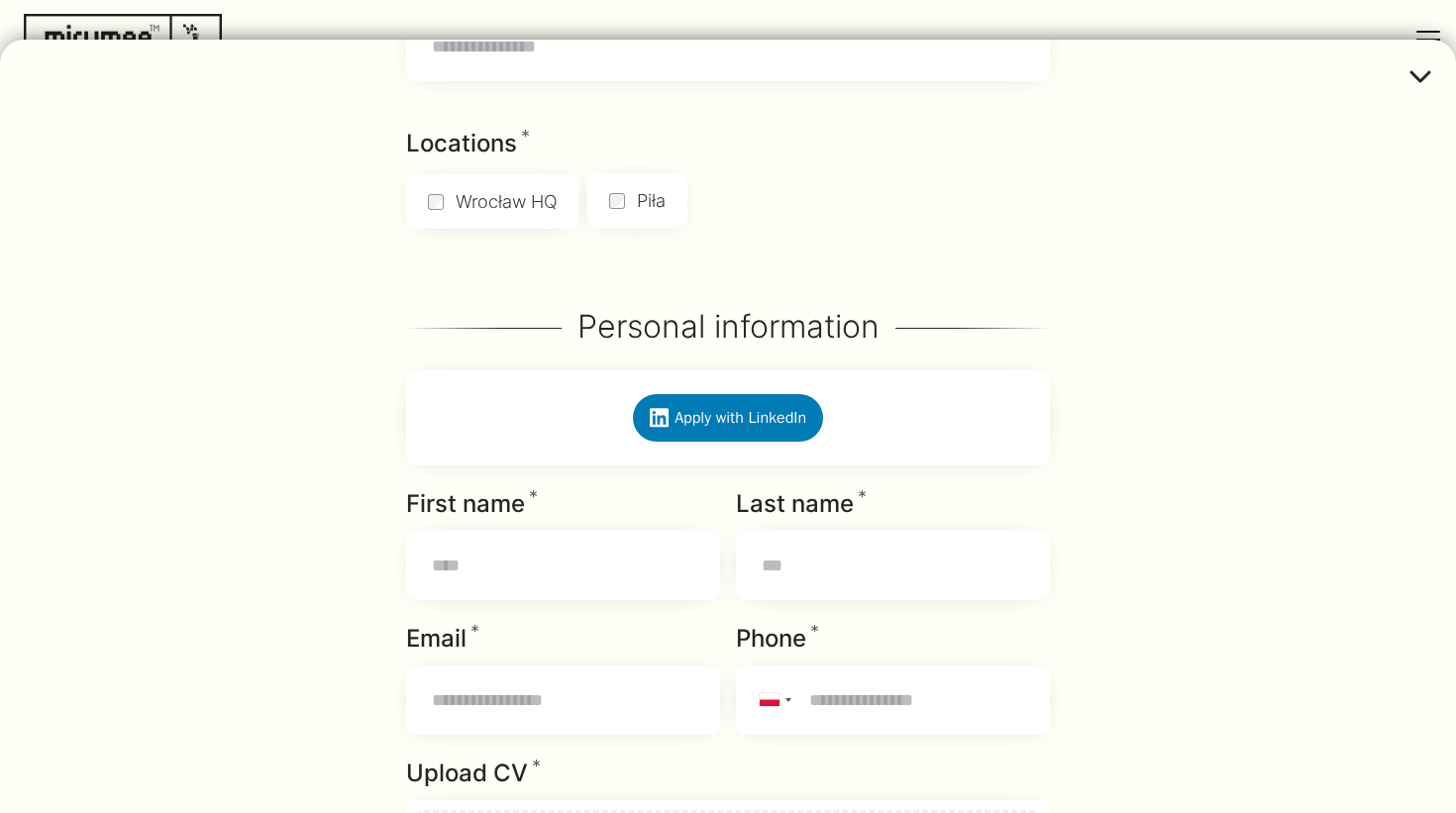 click on "Piła" at bounding box center (637, 200) 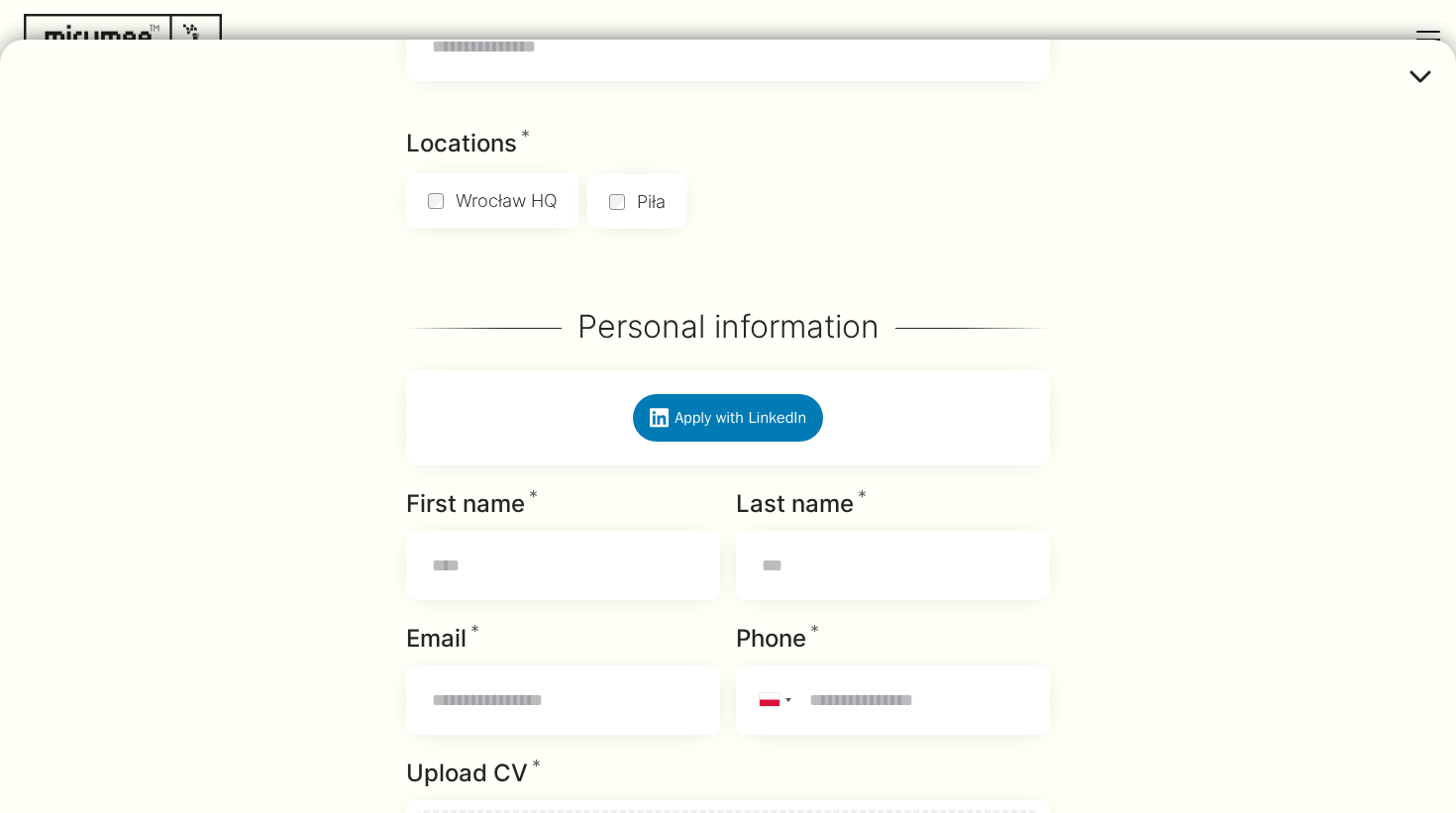 click on "Wrocław HQ" at bounding box center [492, 200] 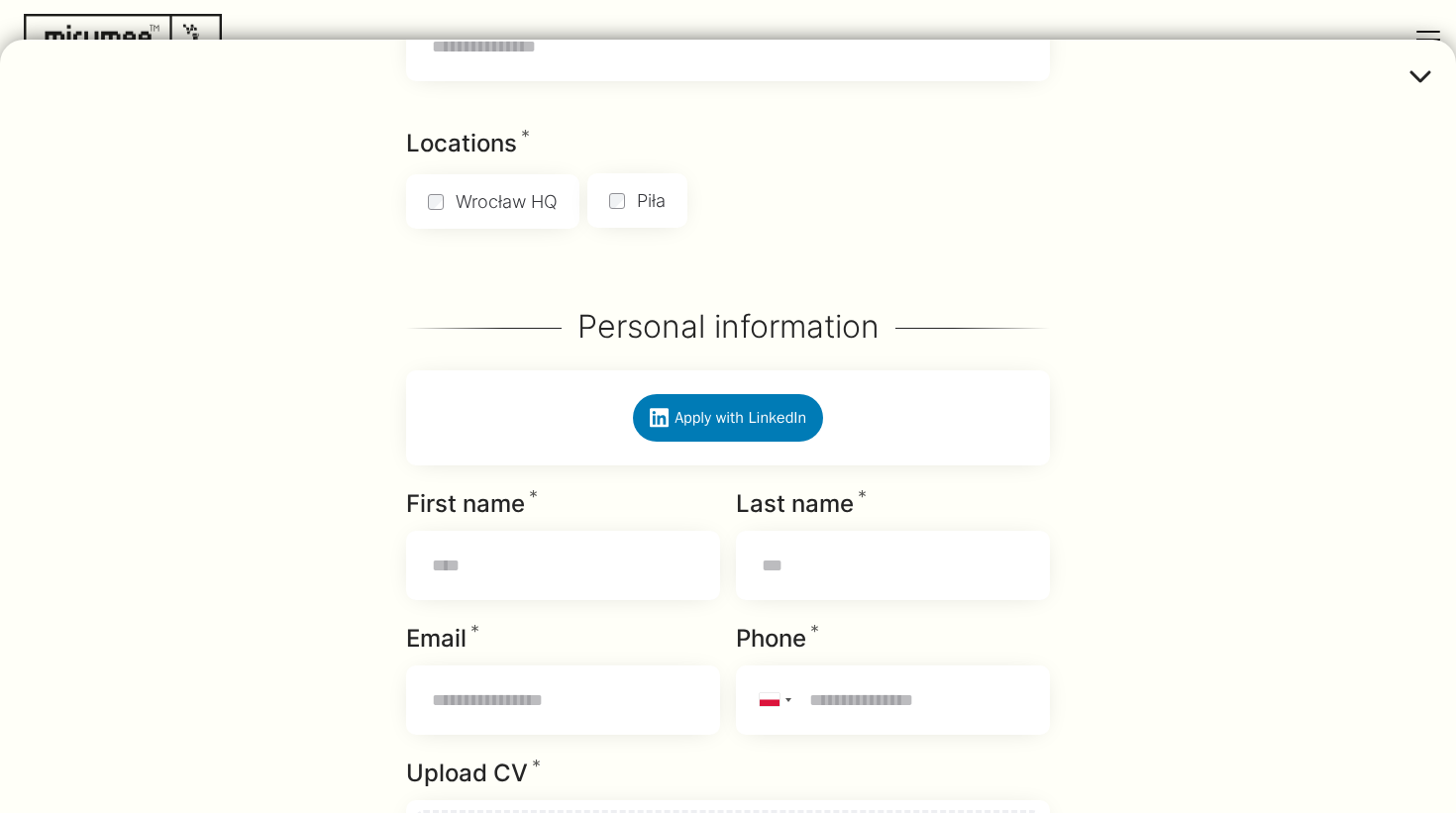click on "Piła" at bounding box center [637, 200] 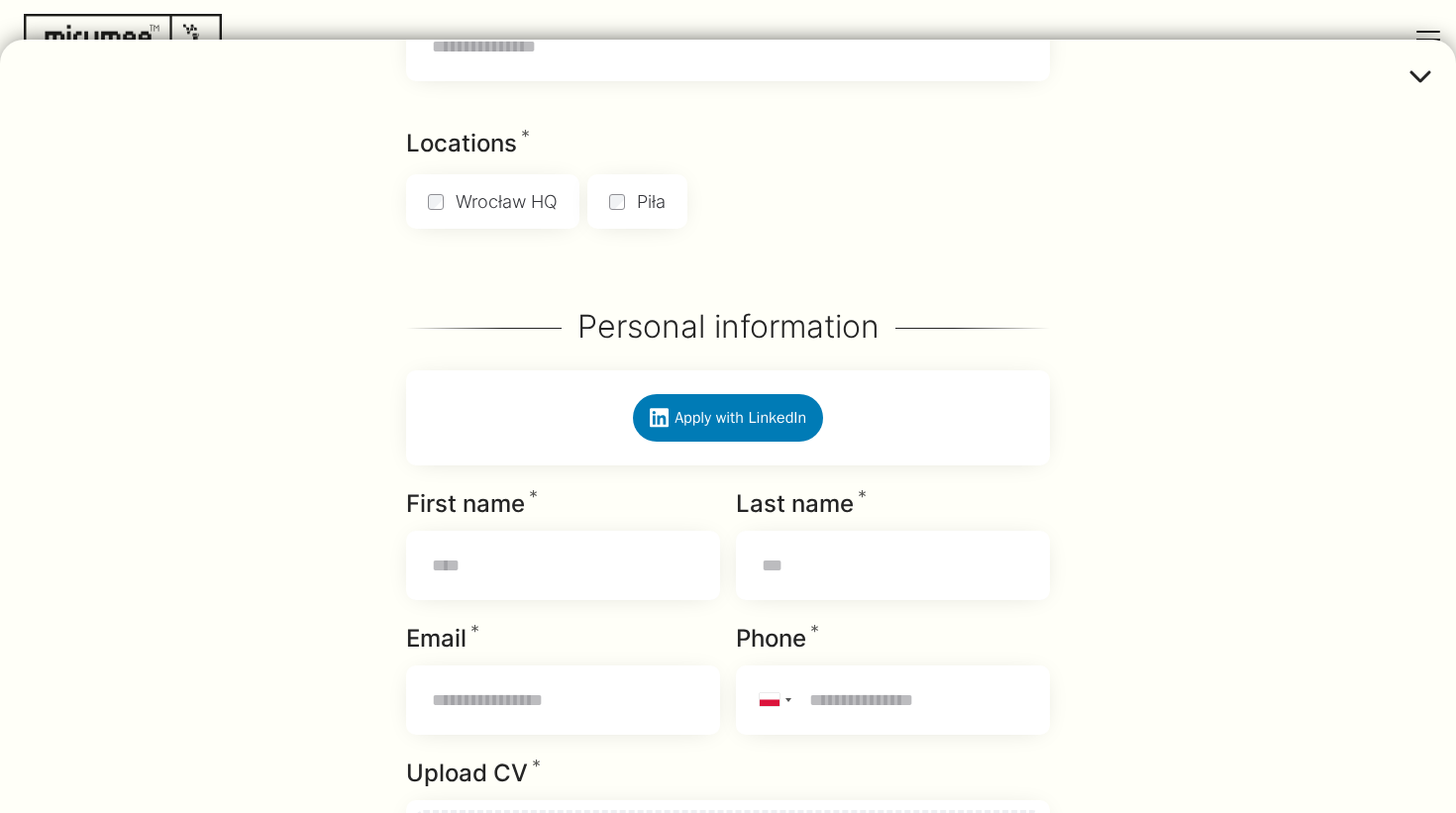 scroll, scrollTop: 998, scrollLeft: 0, axis: vertical 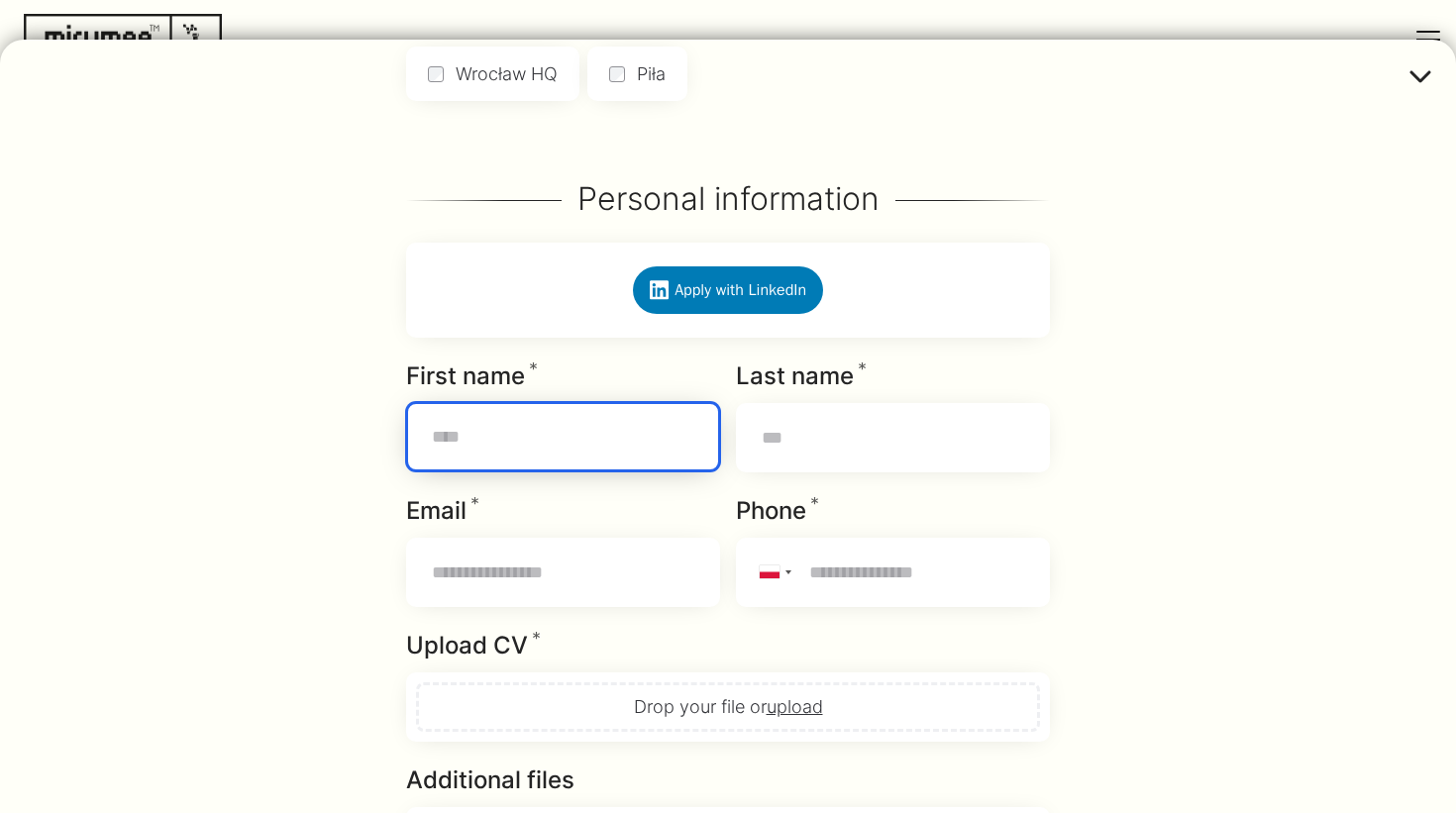 click on "First name * Required" at bounding box center (563, 437) 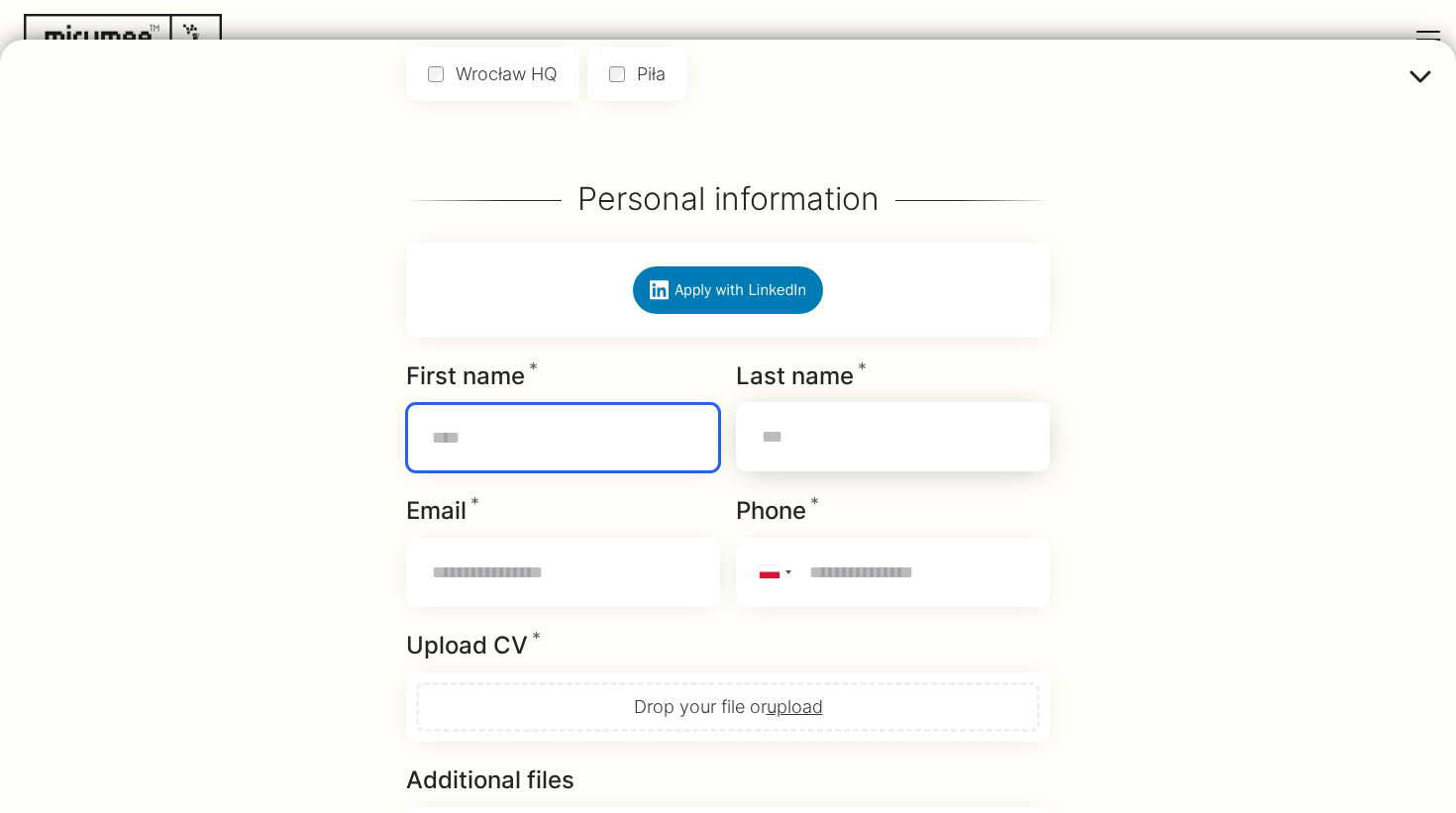 type on "**********" 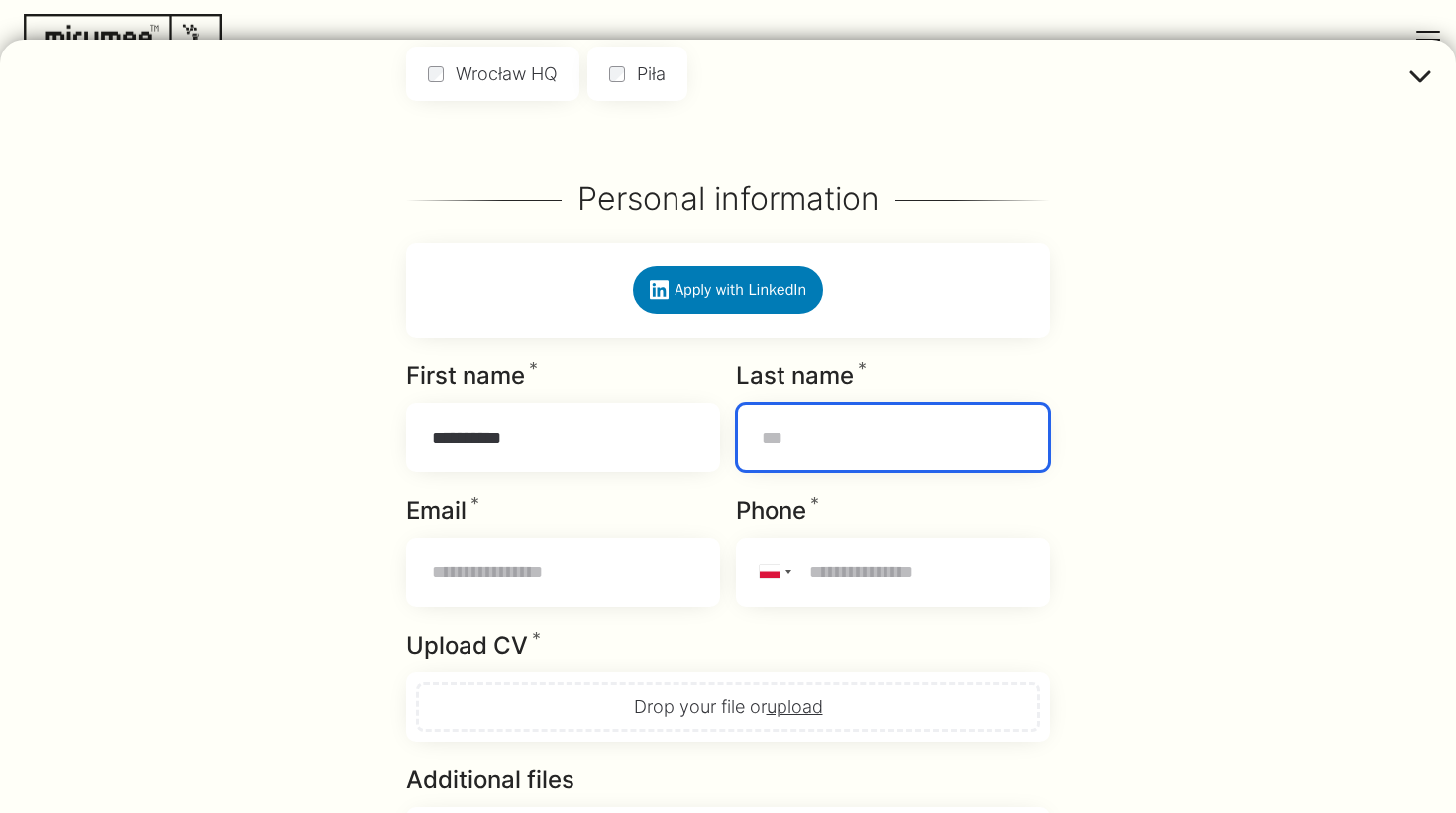 type on "**********" 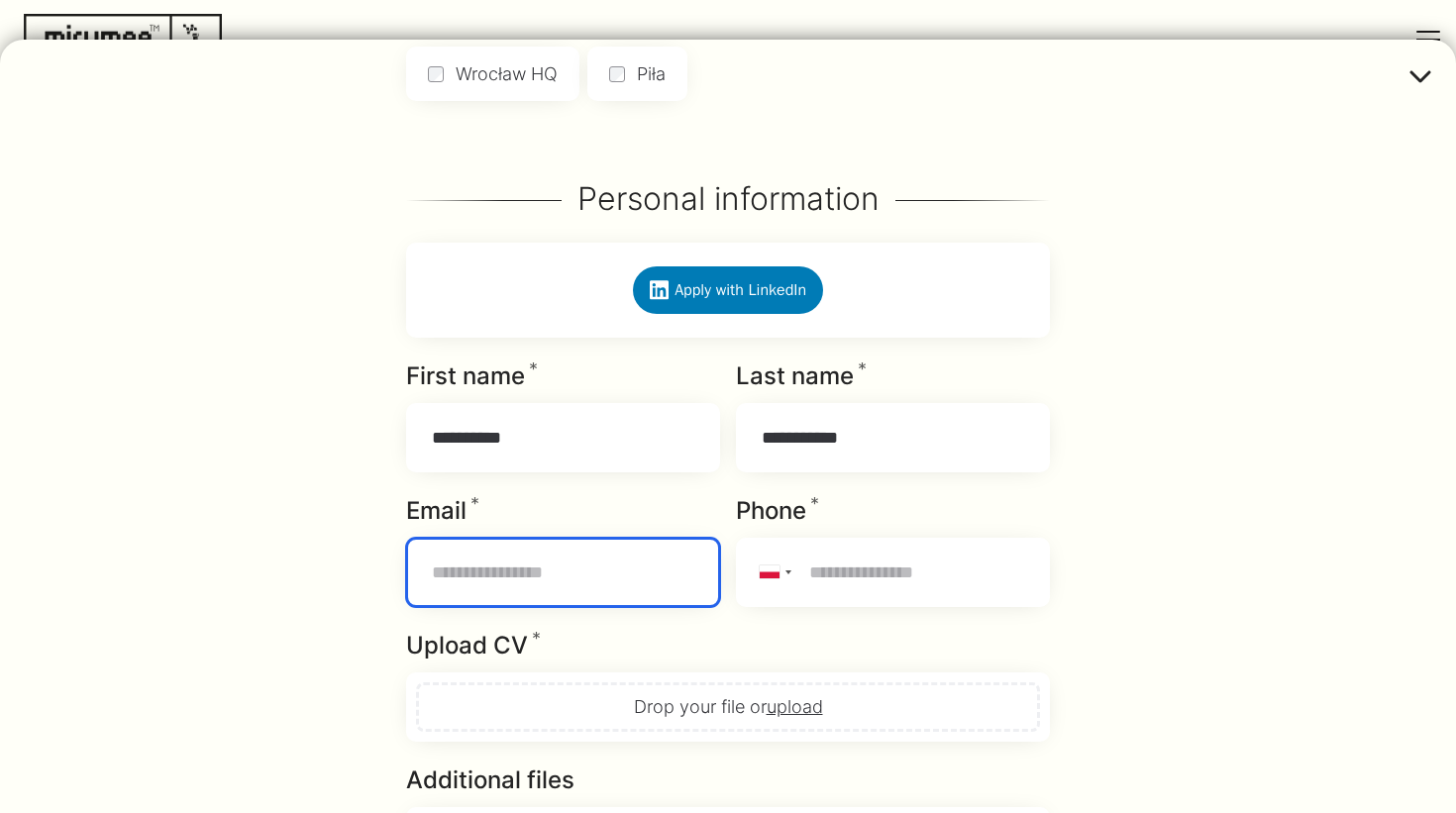 type on "**********" 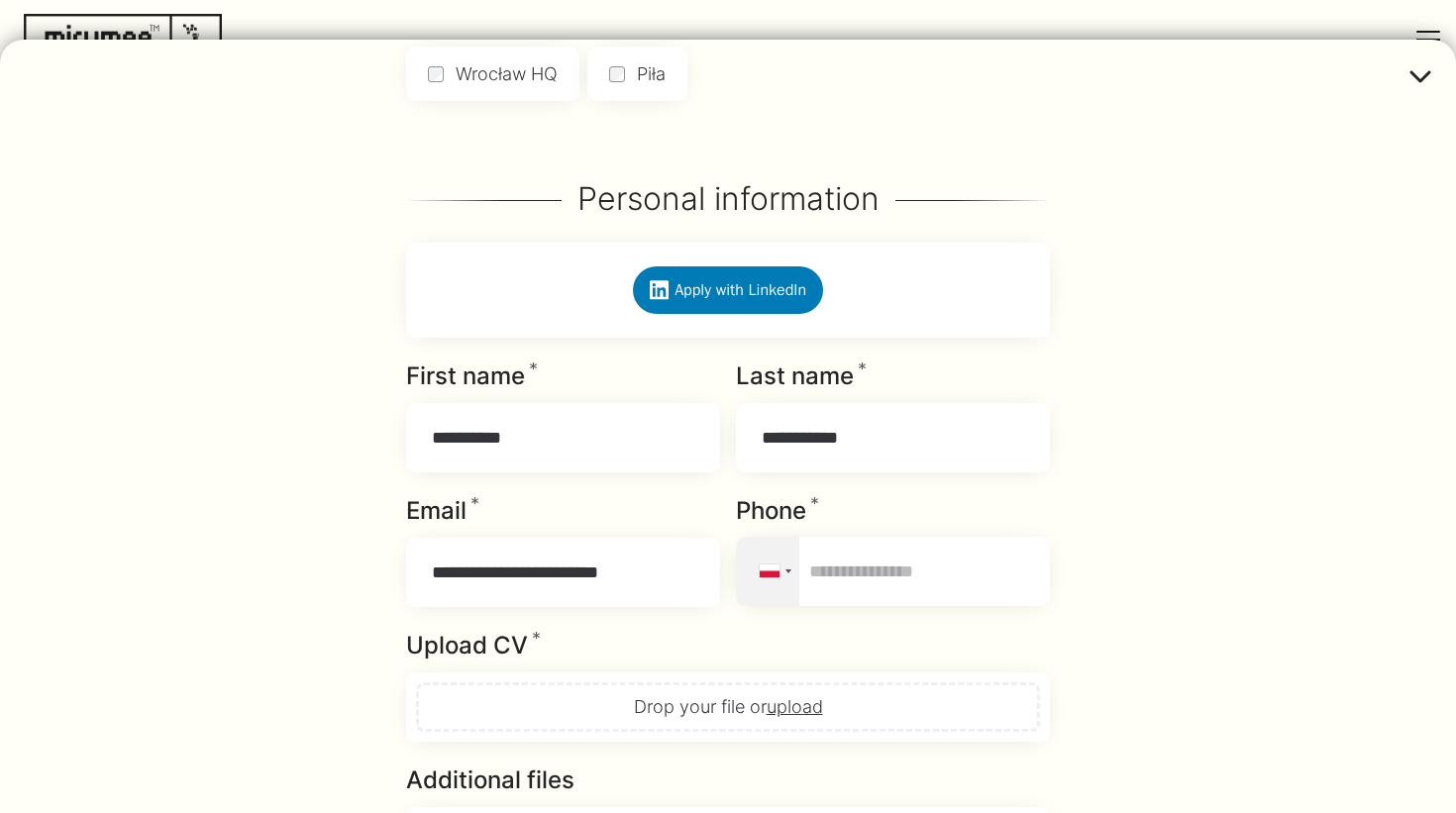 scroll, scrollTop: 1052, scrollLeft: 0, axis: vertical 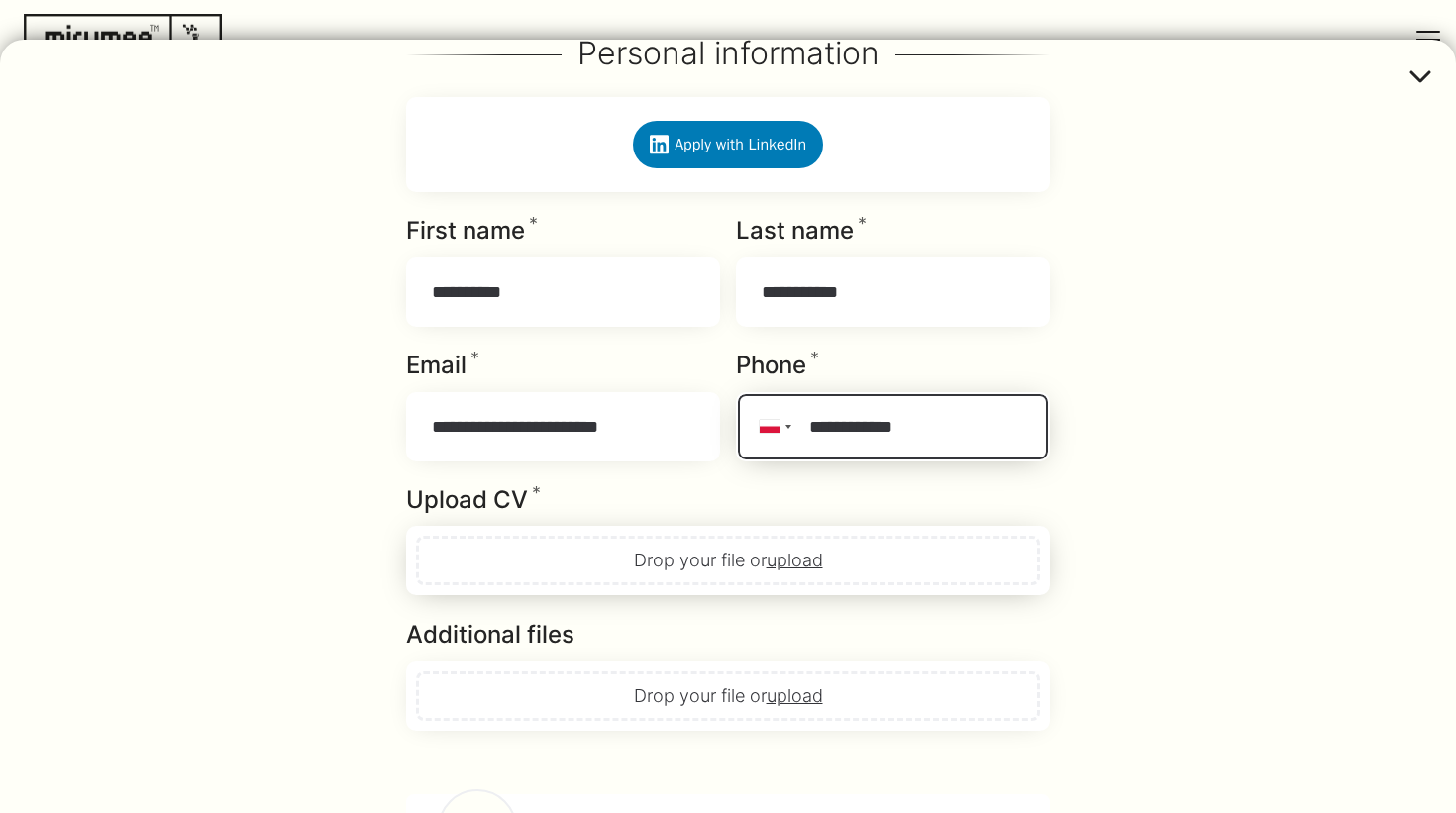 type on "**********" 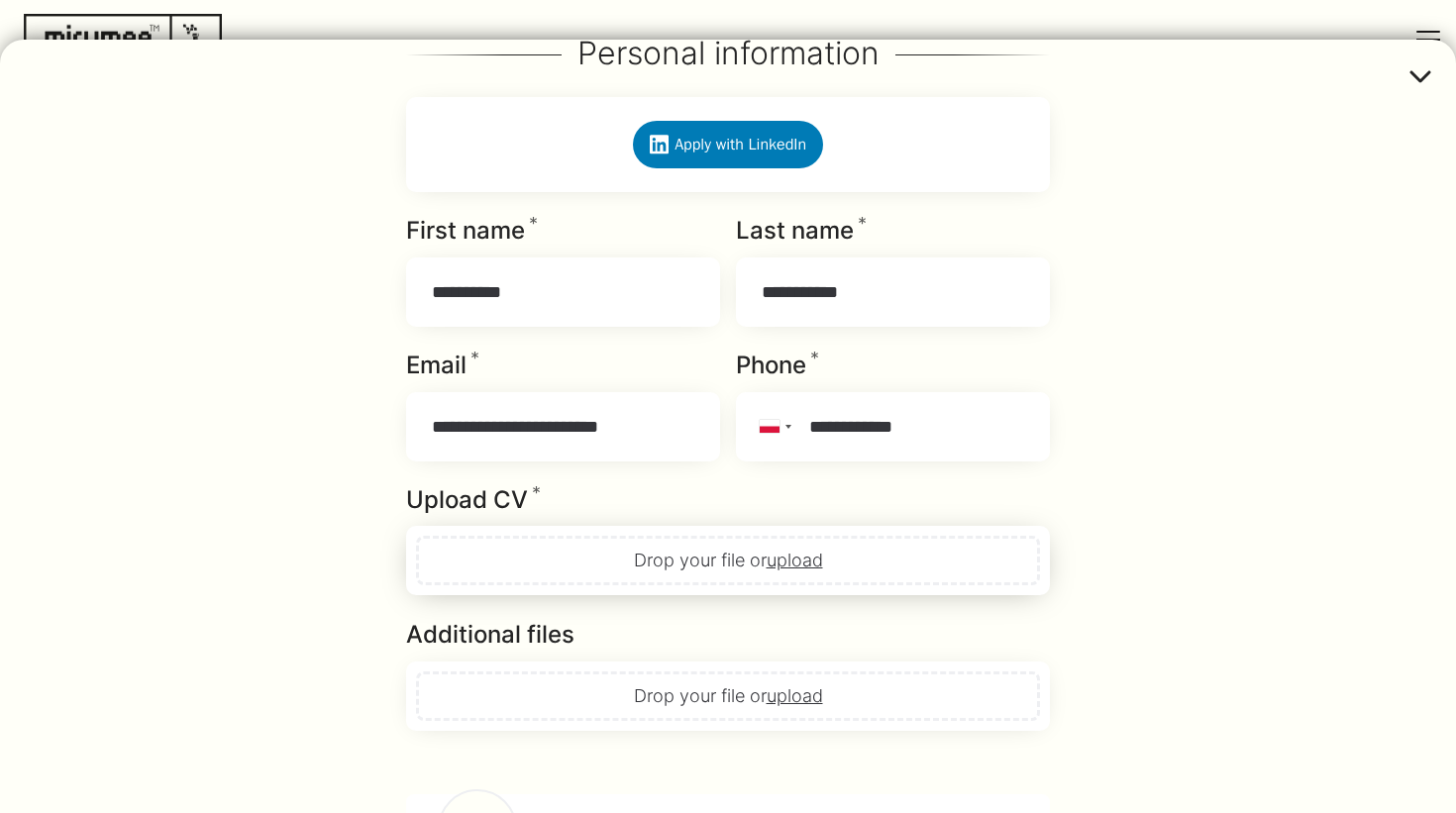 click on "Upload CV * Required" at bounding box center [728, 560] 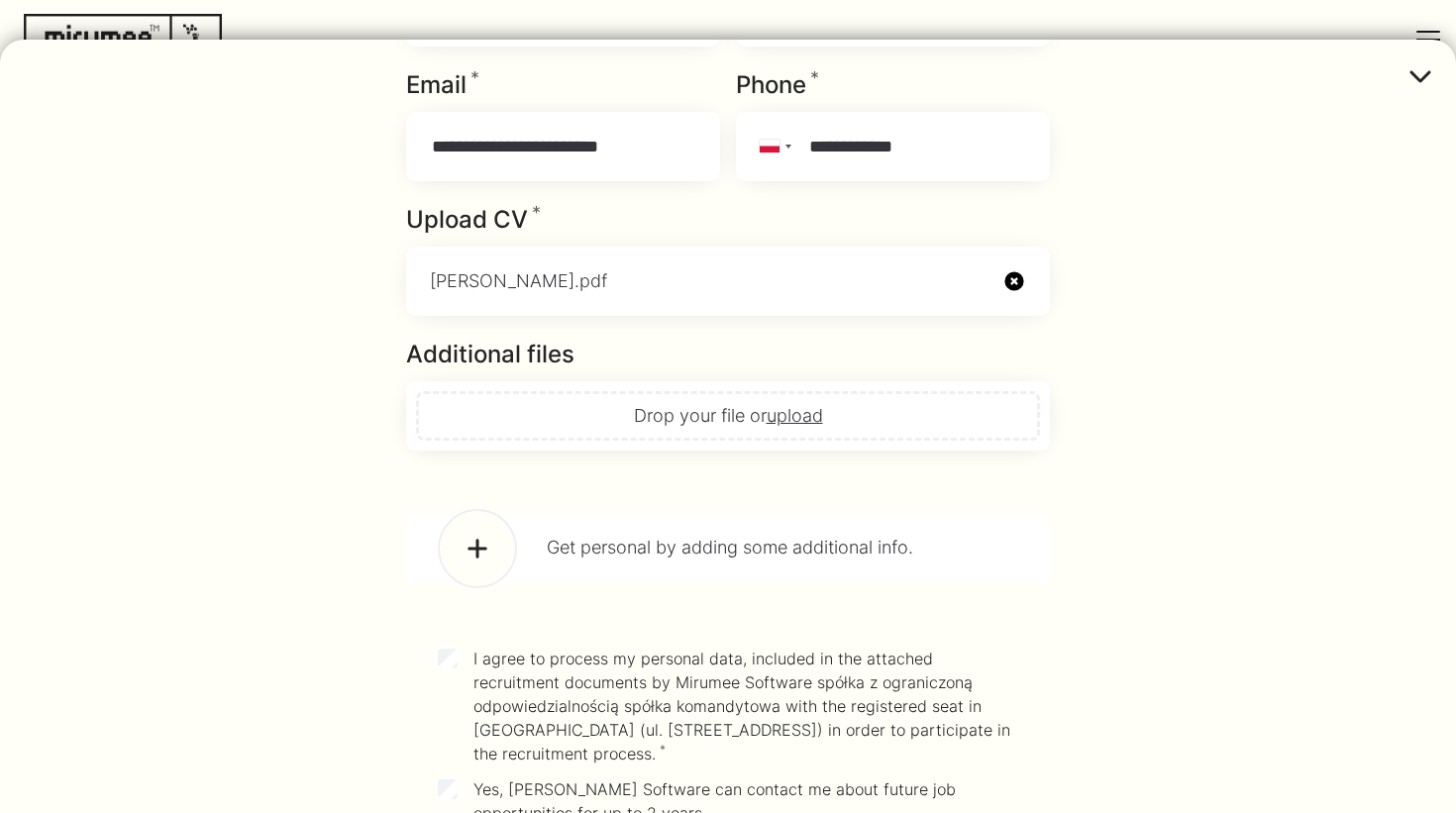 scroll, scrollTop: 1635, scrollLeft: 0, axis: vertical 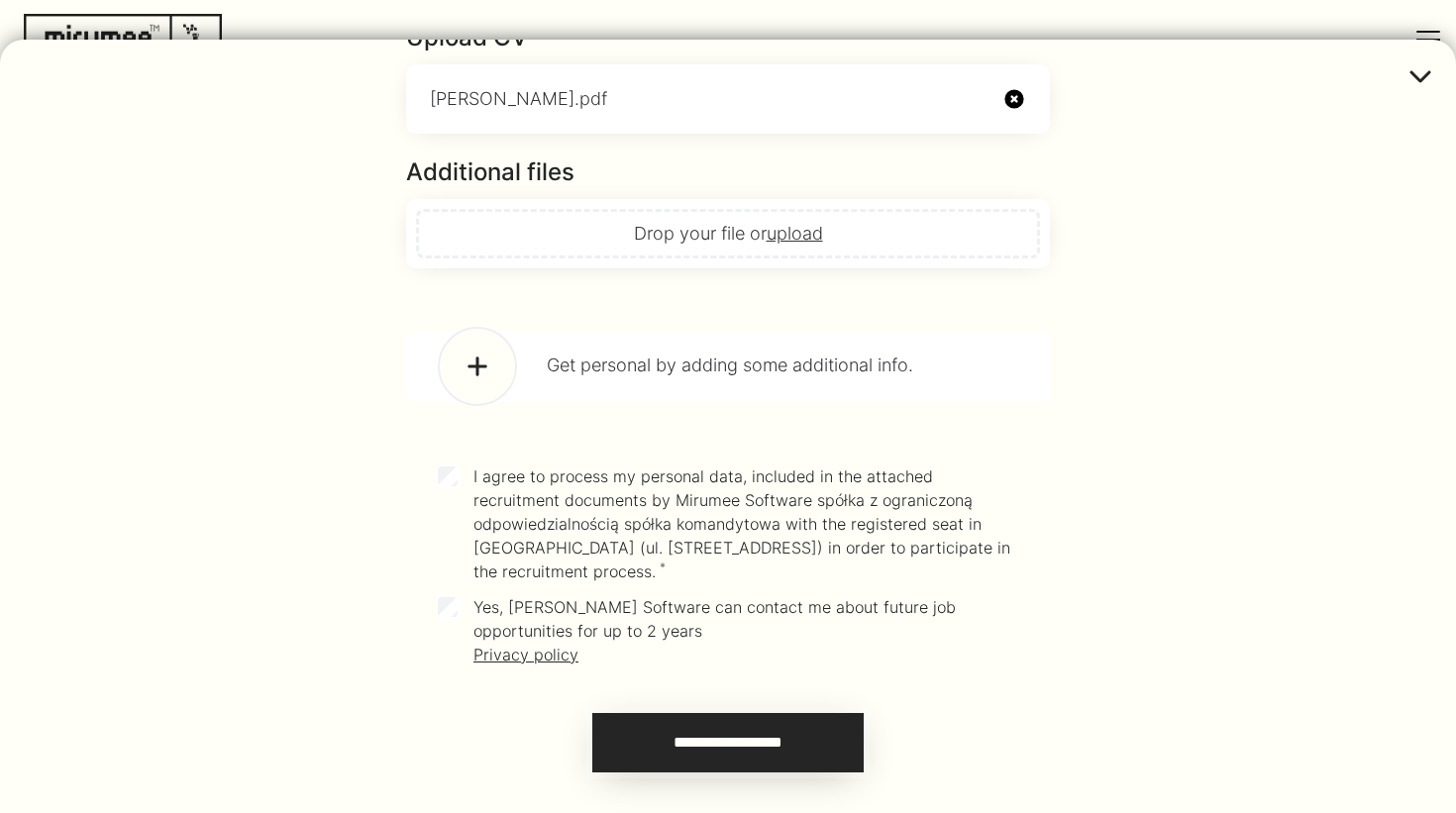 click on "**********" at bounding box center [728, 743] 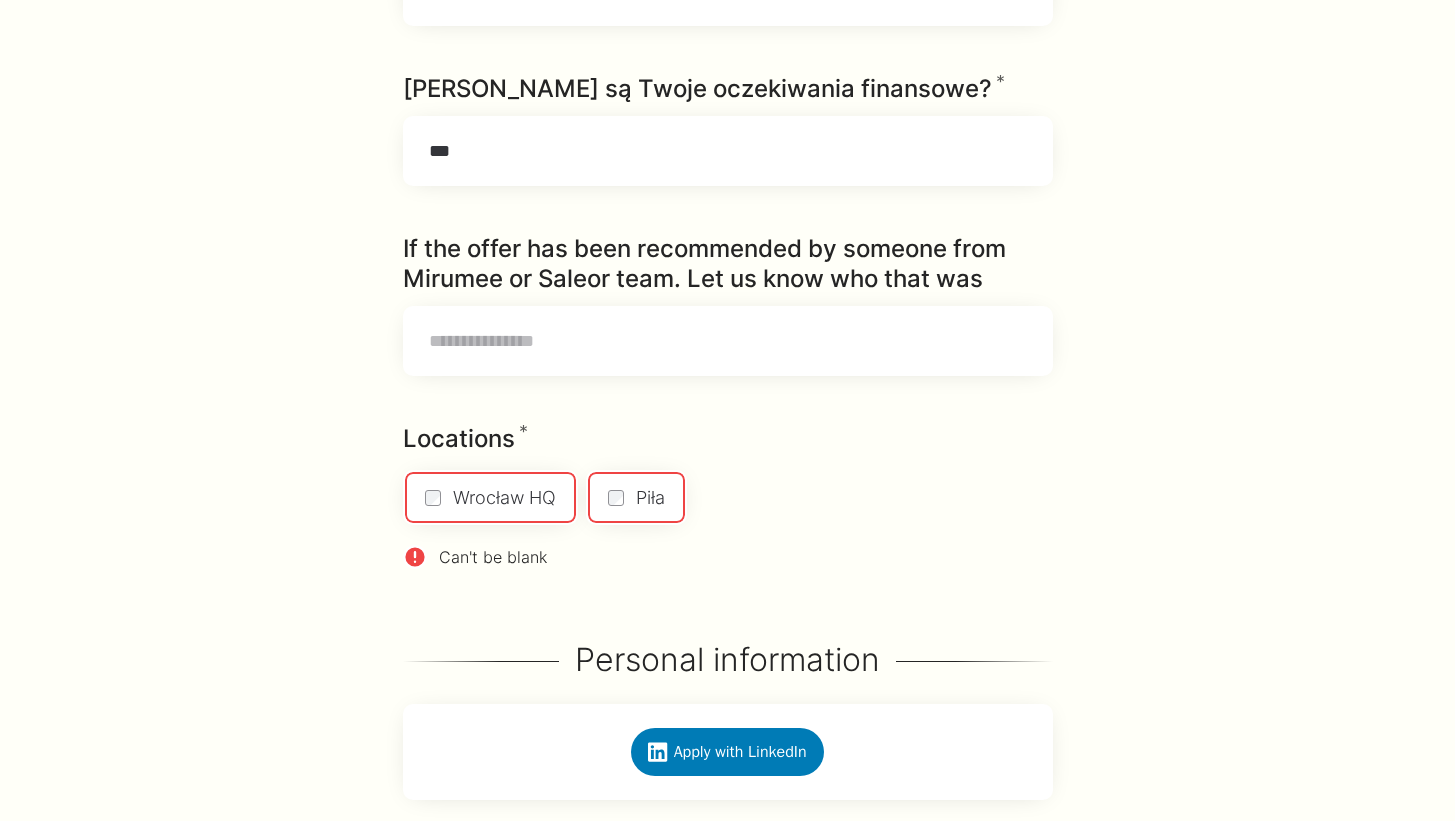 scroll, scrollTop: 881, scrollLeft: 0, axis: vertical 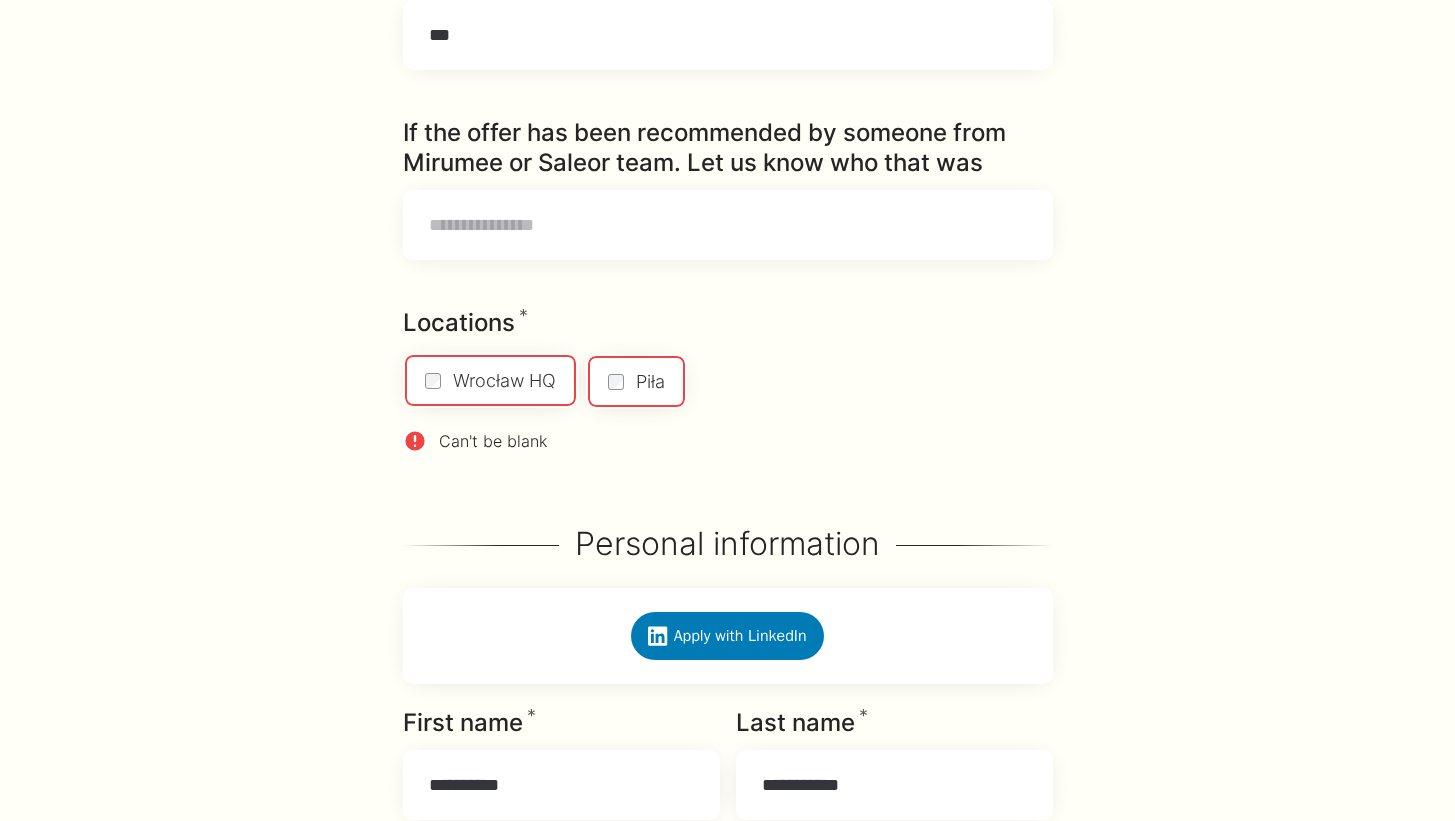 click on "Wrocław HQ" at bounding box center (490, 380) 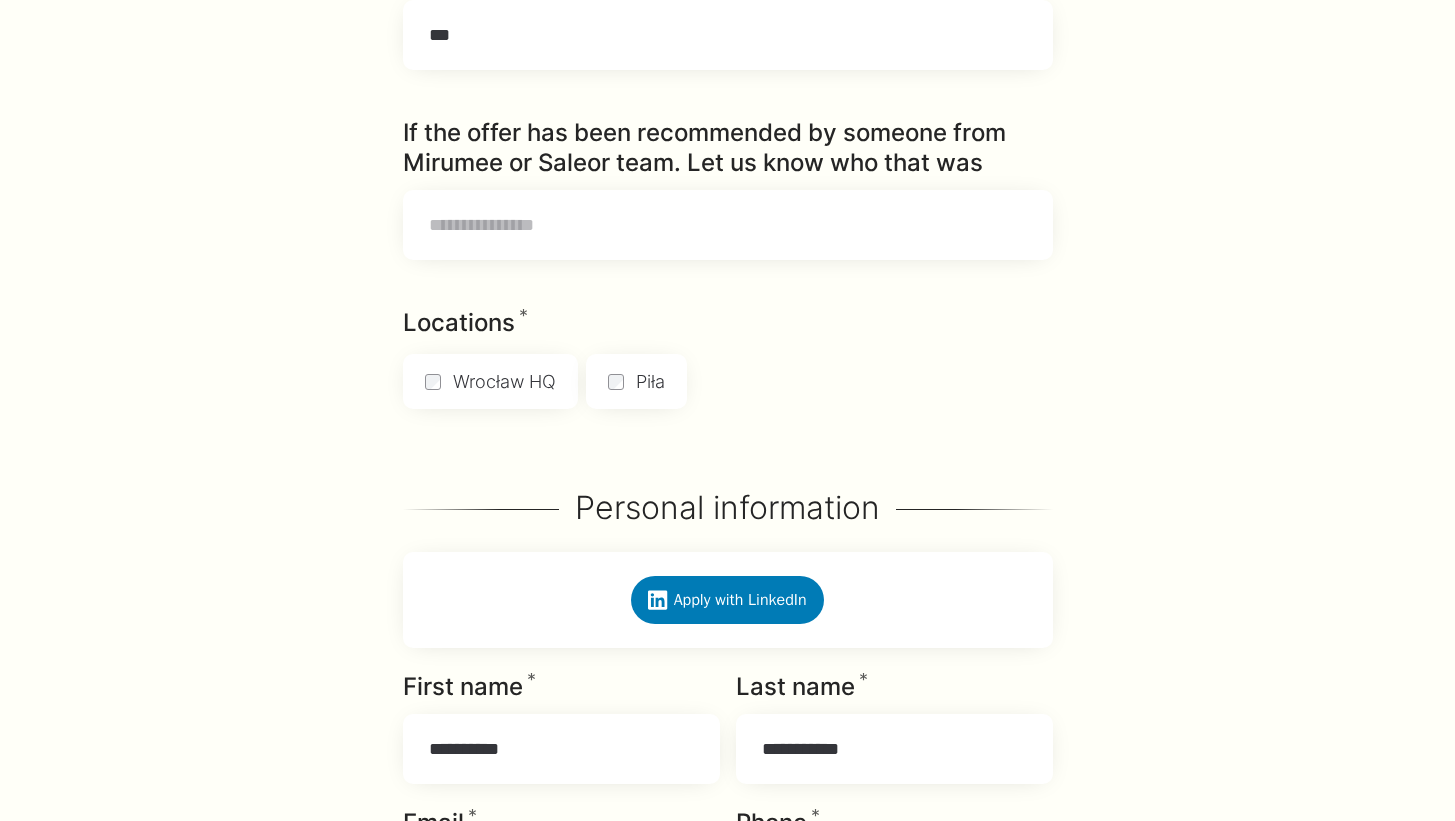 scroll, scrollTop: 2059, scrollLeft: 0, axis: vertical 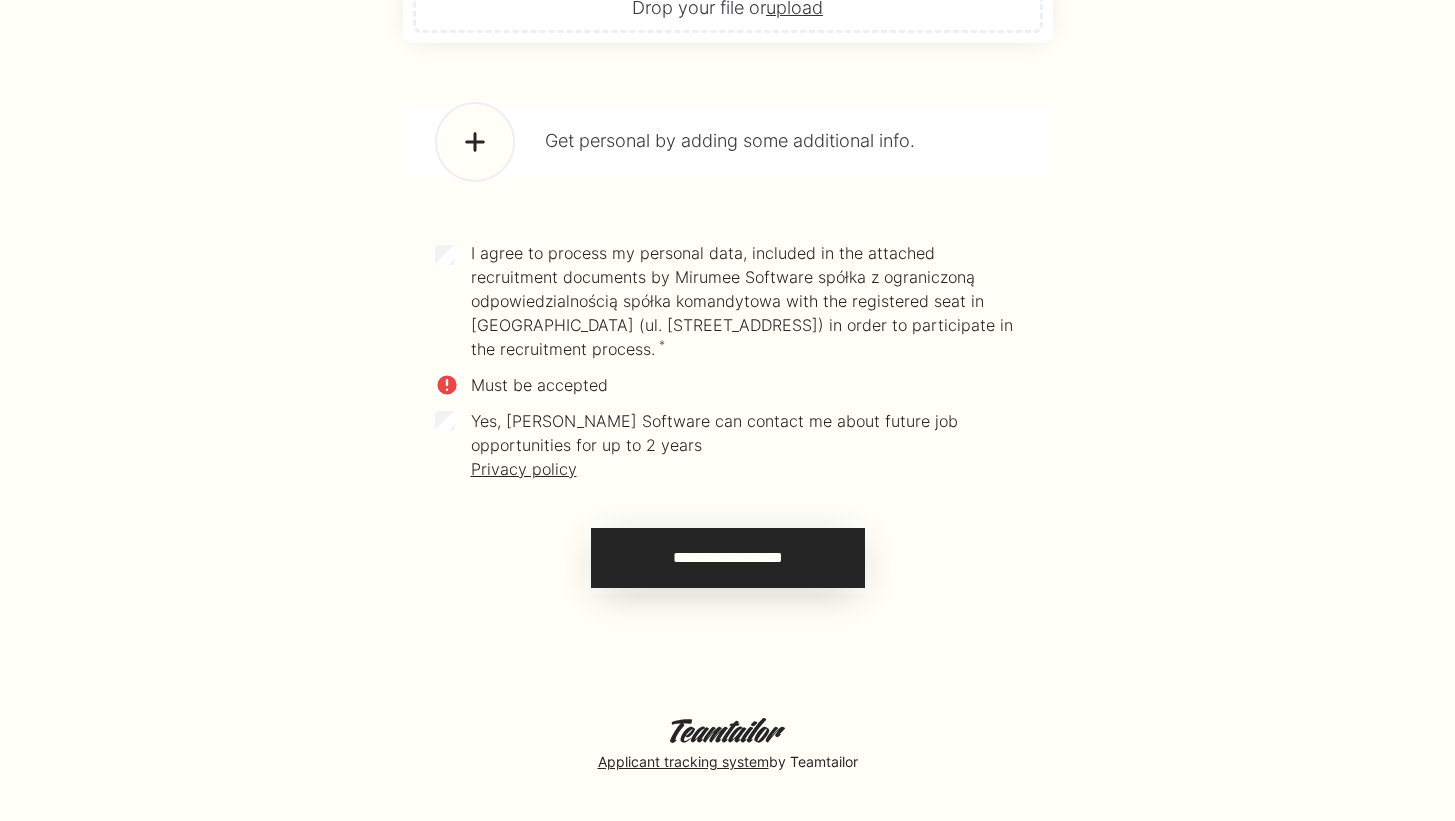 click on "**********" at bounding box center [728, 558] 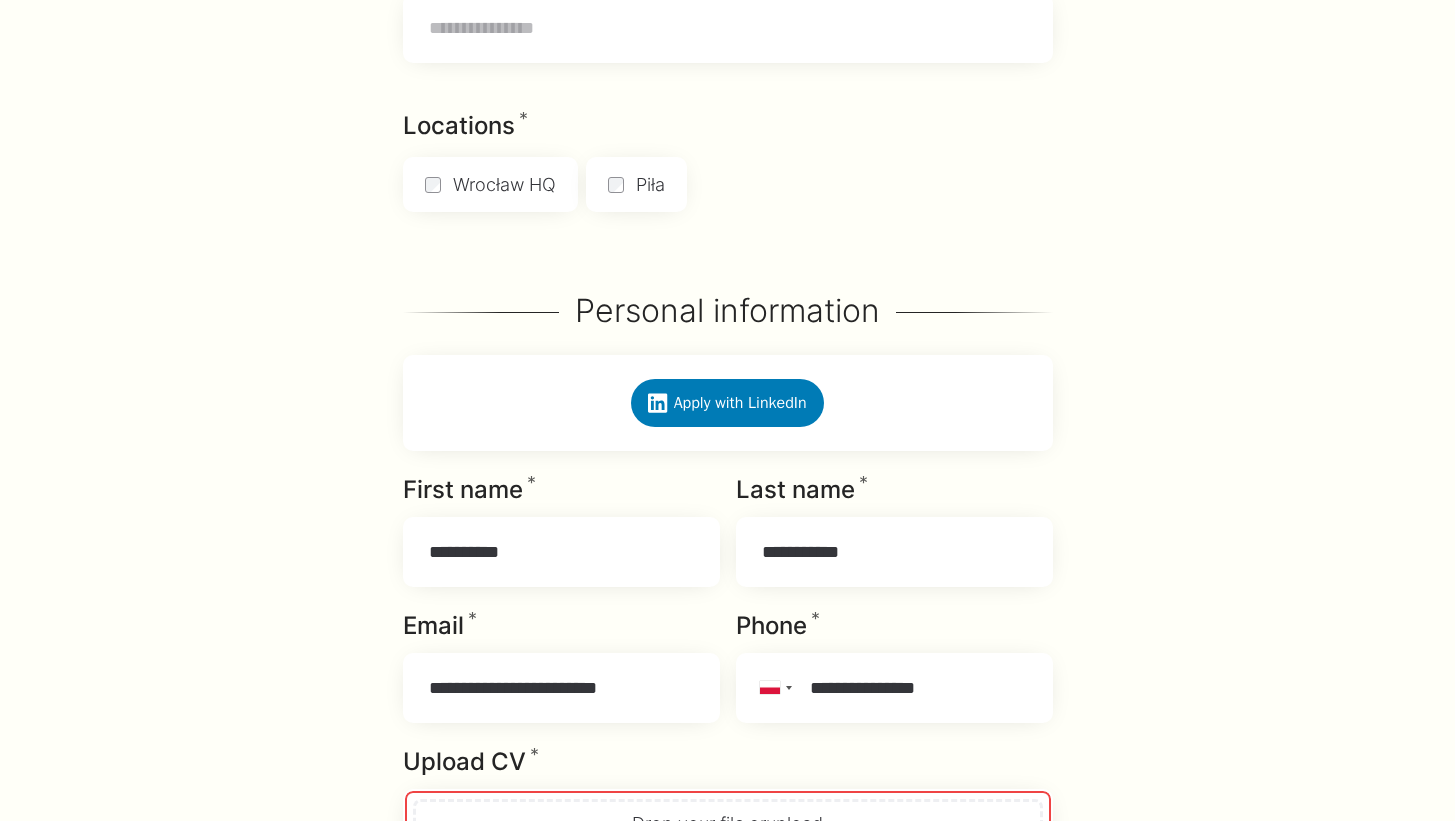 scroll, scrollTop: 1518, scrollLeft: 0, axis: vertical 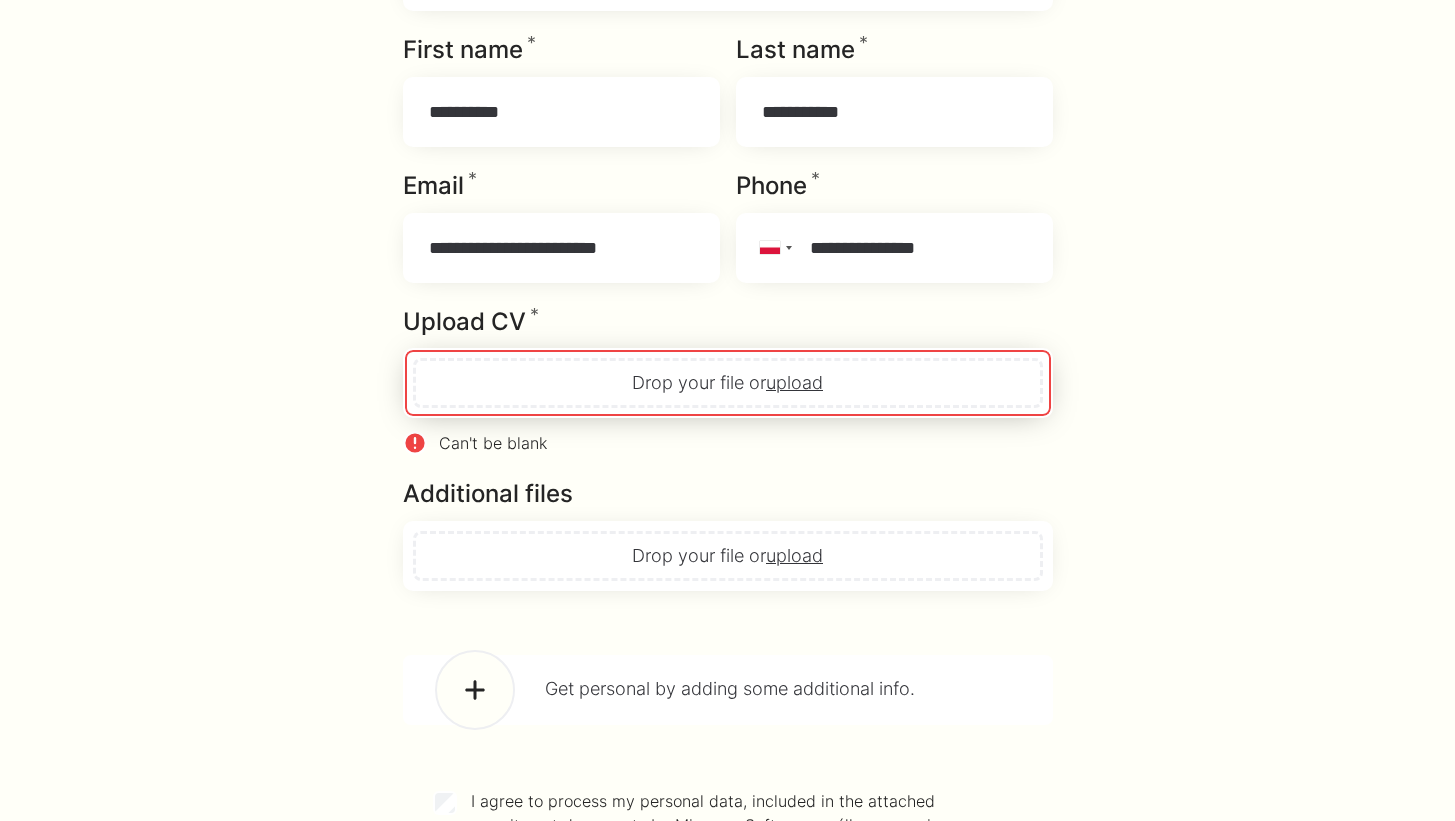click on "Upload CV * Required" at bounding box center (728, 383) 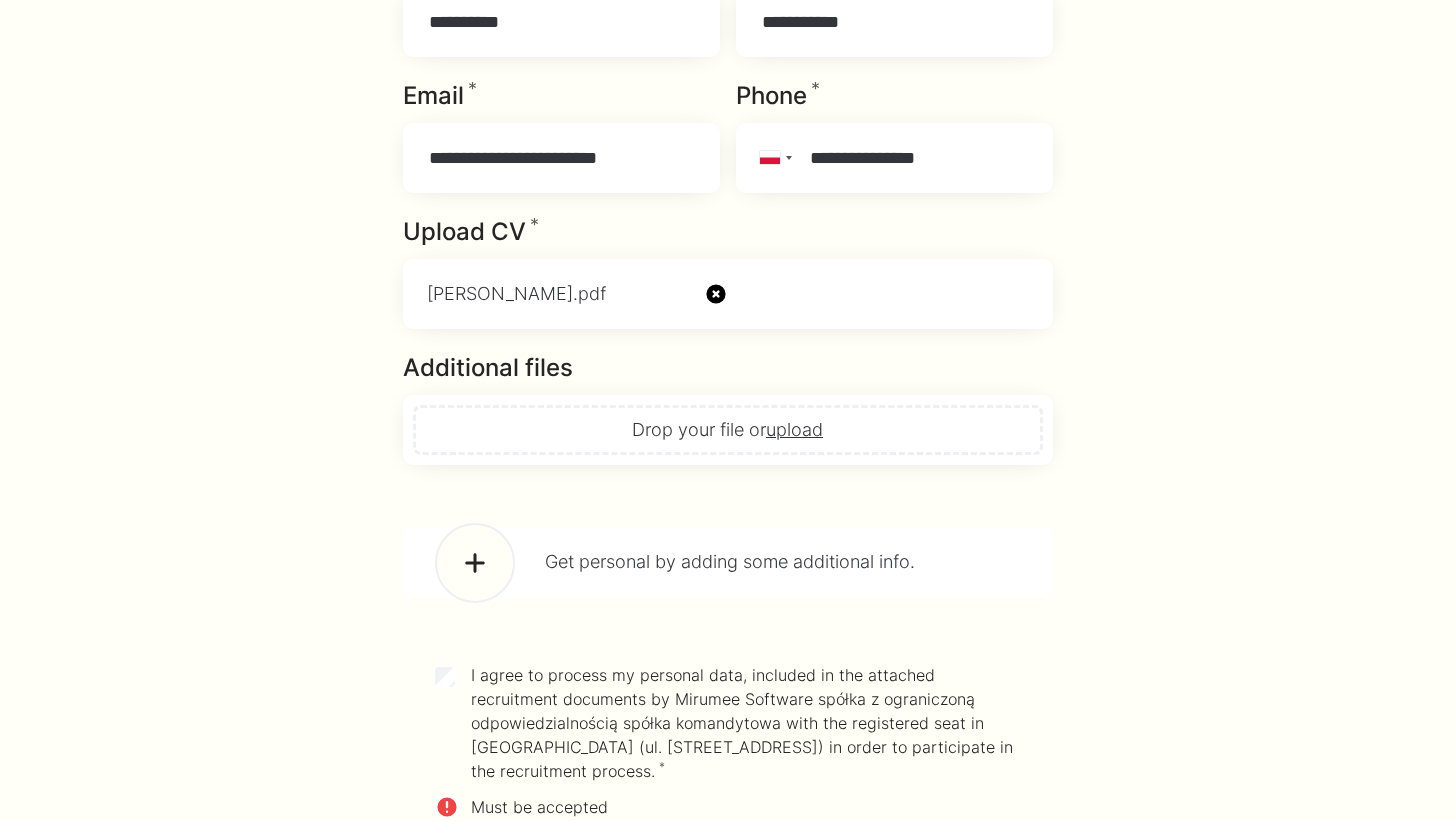 scroll, scrollTop: 2059, scrollLeft: 0, axis: vertical 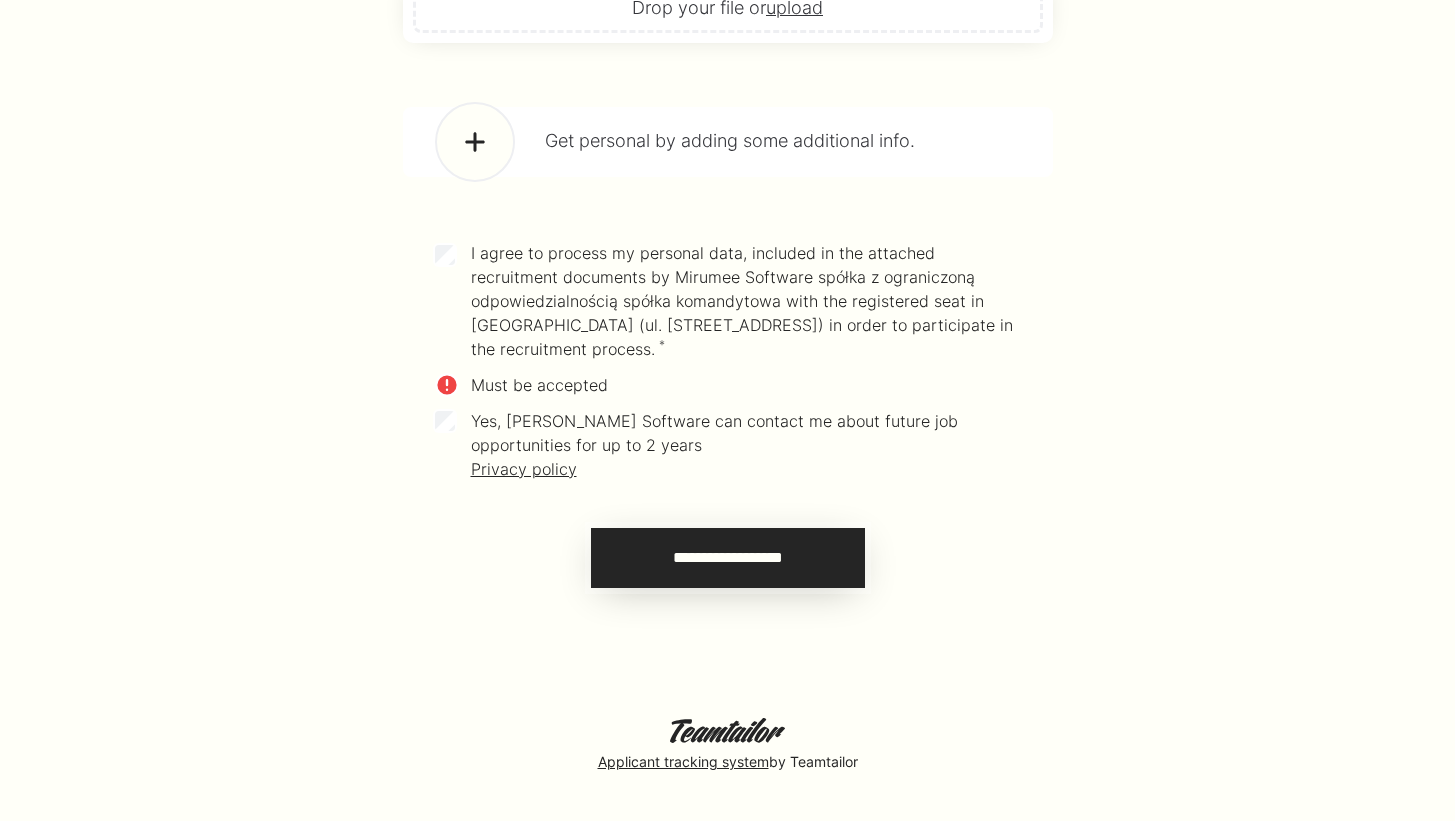 click on "**********" at bounding box center (728, 558) 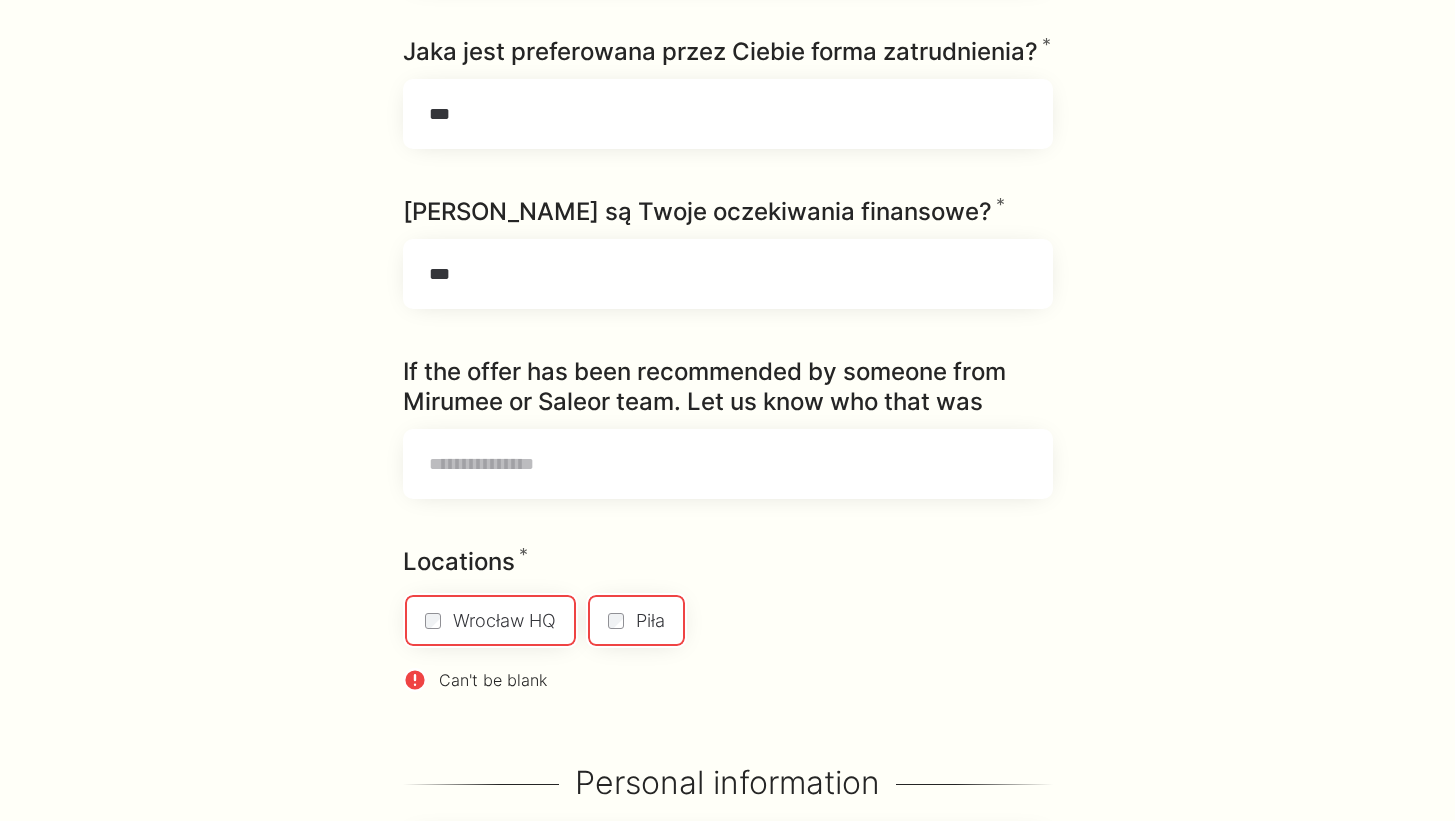 scroll, scrollTop: 855, scrollLeft: 0, axis: vertical 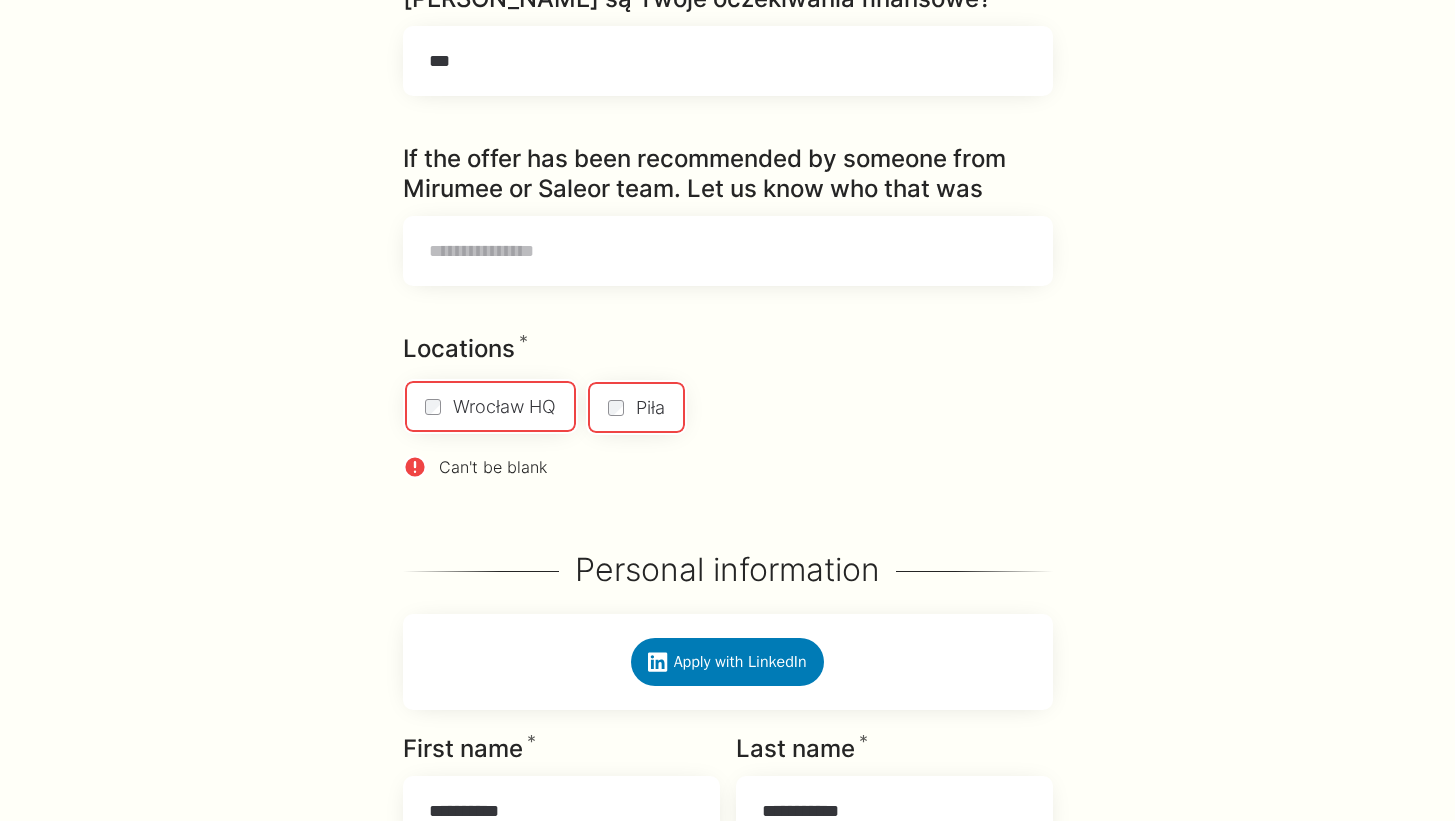 click on "Wrocław HQ" at bounding box center (490, 406) 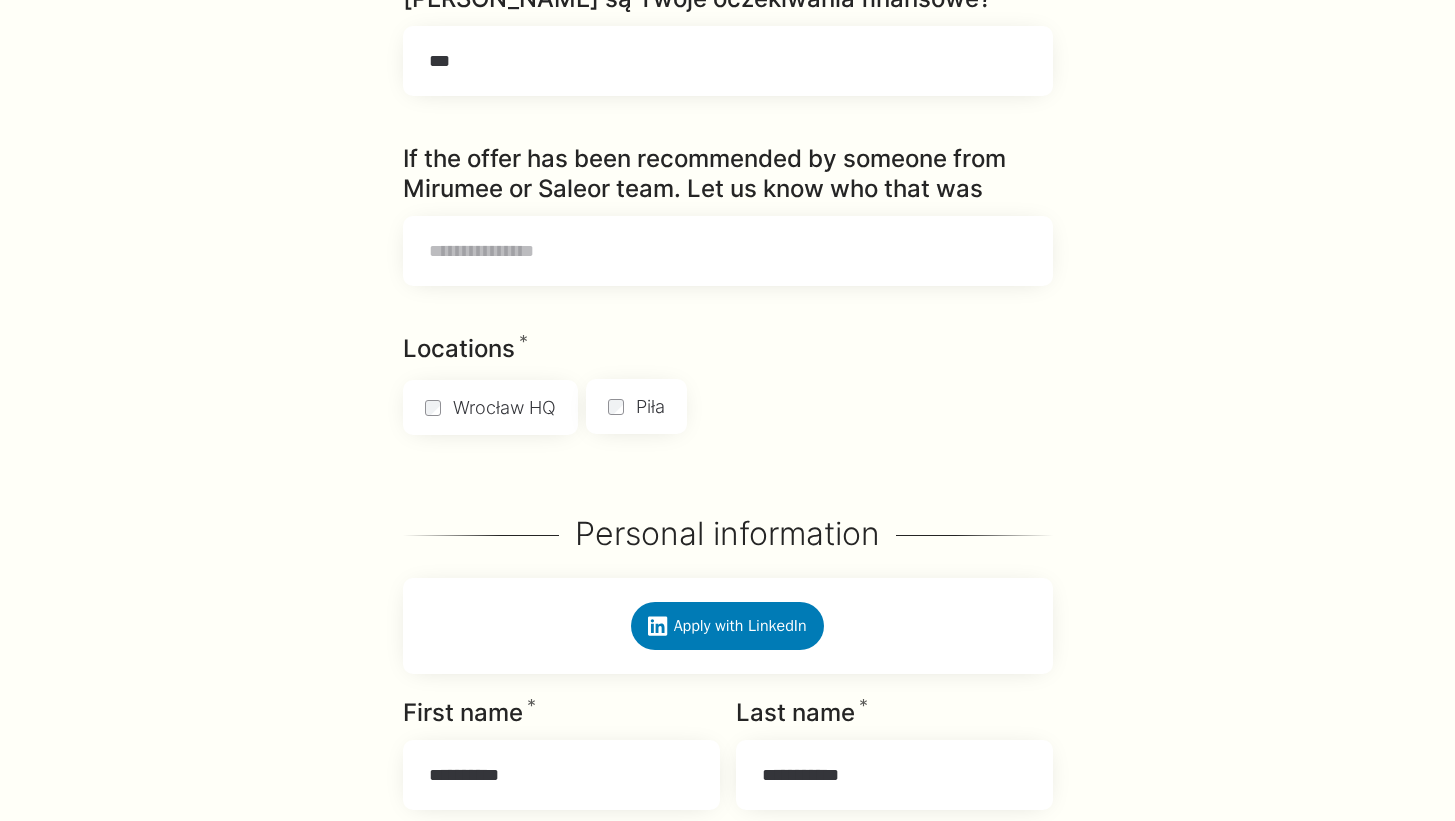 click on "Piła" at bounding box center (636, 406) 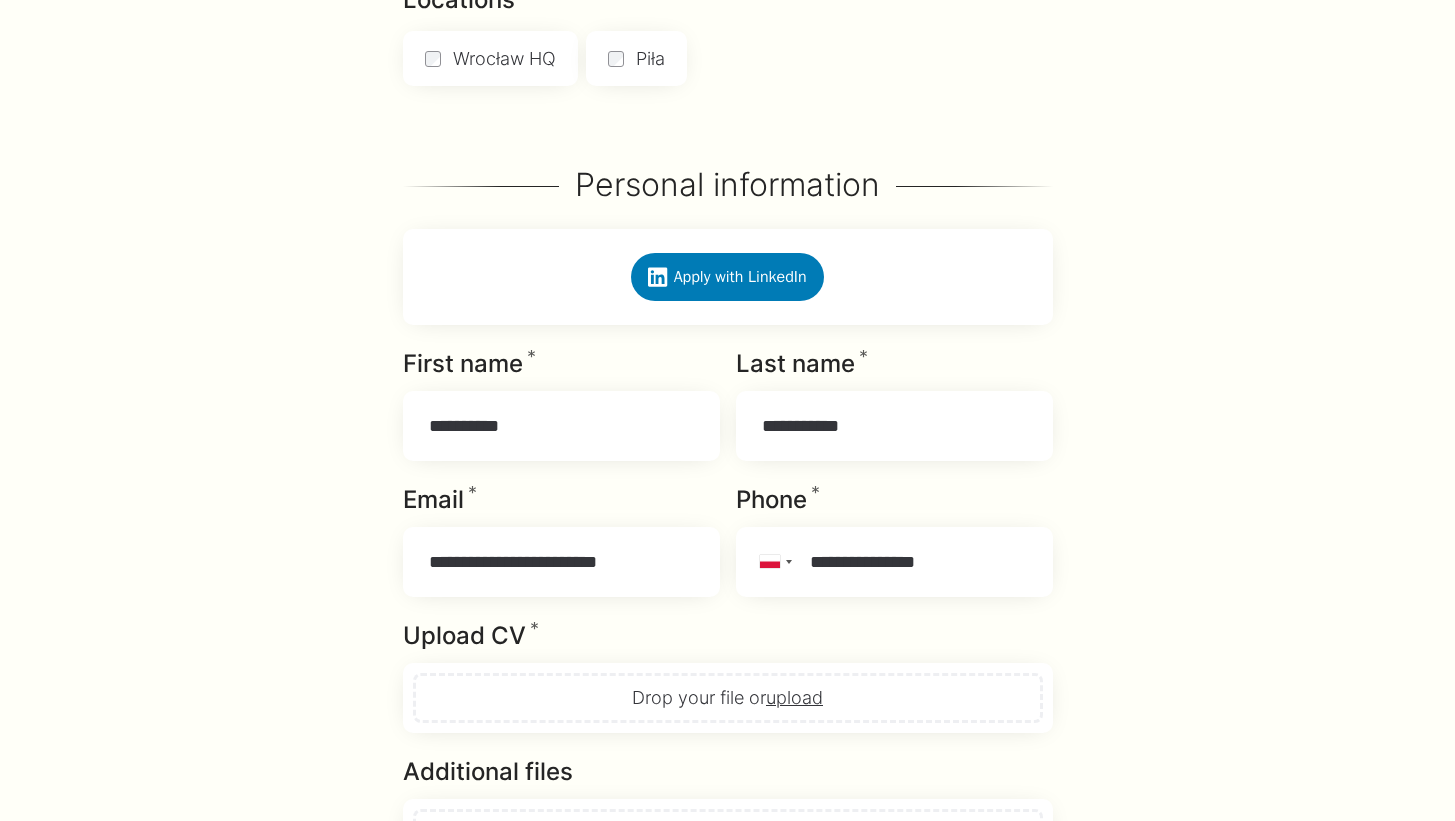 scroll, scrollTop: 1410, scrollLeft: 0, axis: vertical 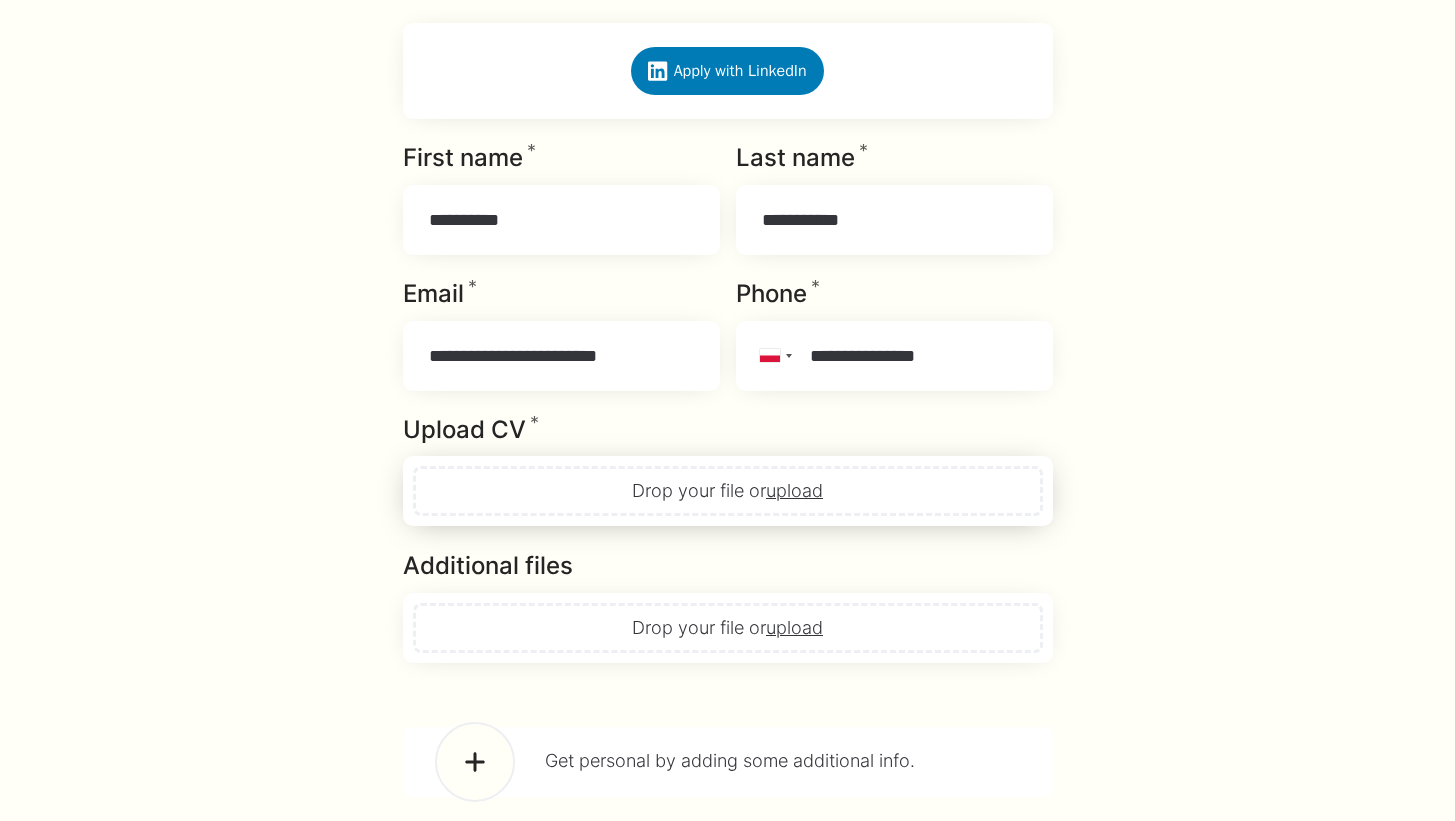 click on "Upload CV * Required" at bounding box center [728, 491] 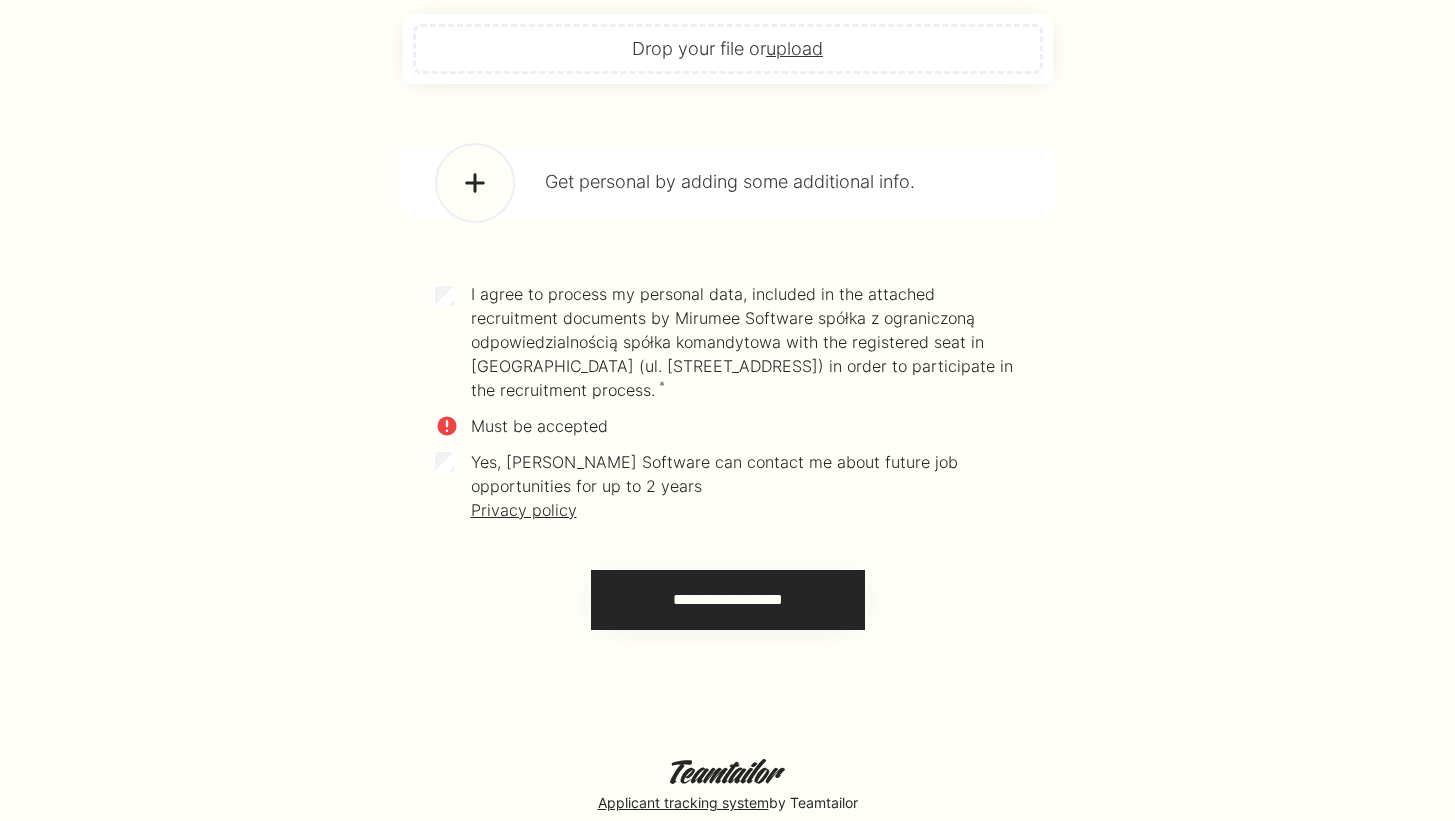 scroll, scrollTop: 2002, scrollLeft: 0, axis: vertical 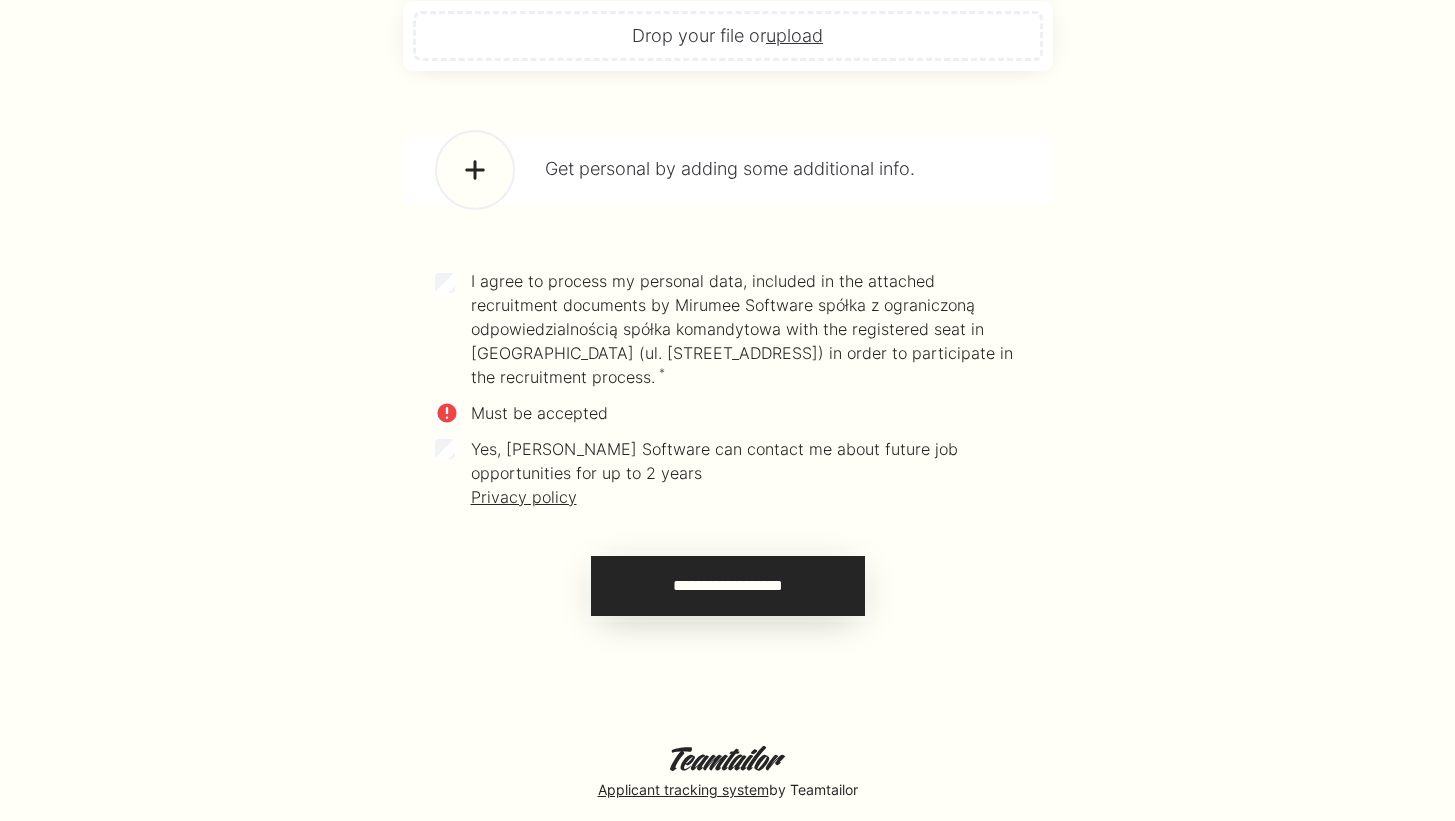 click on "**********" at bounding box center [728, 586] 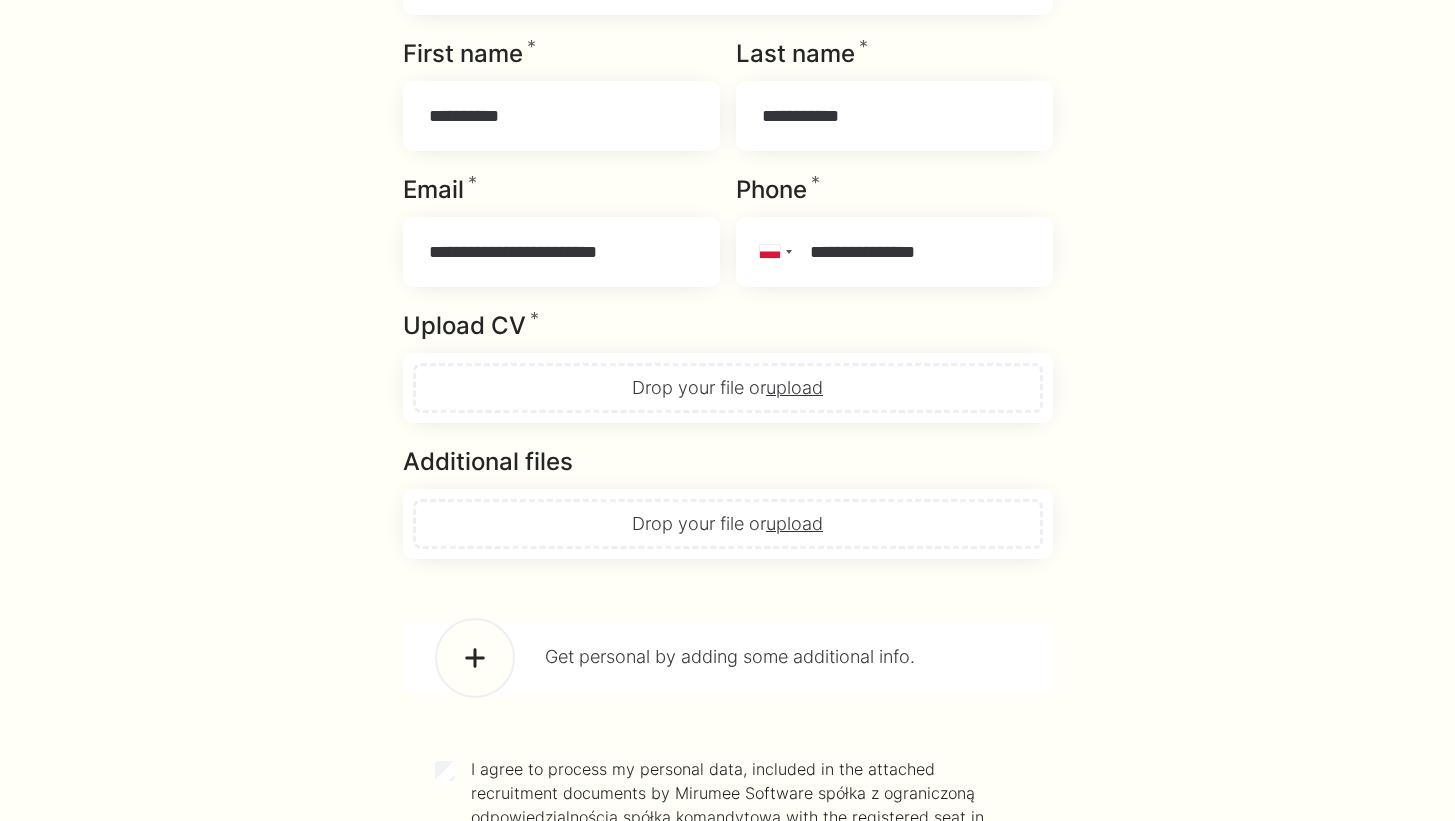 scroll, scrollTop: 1968, scrollLeft: 0, axis: vertical 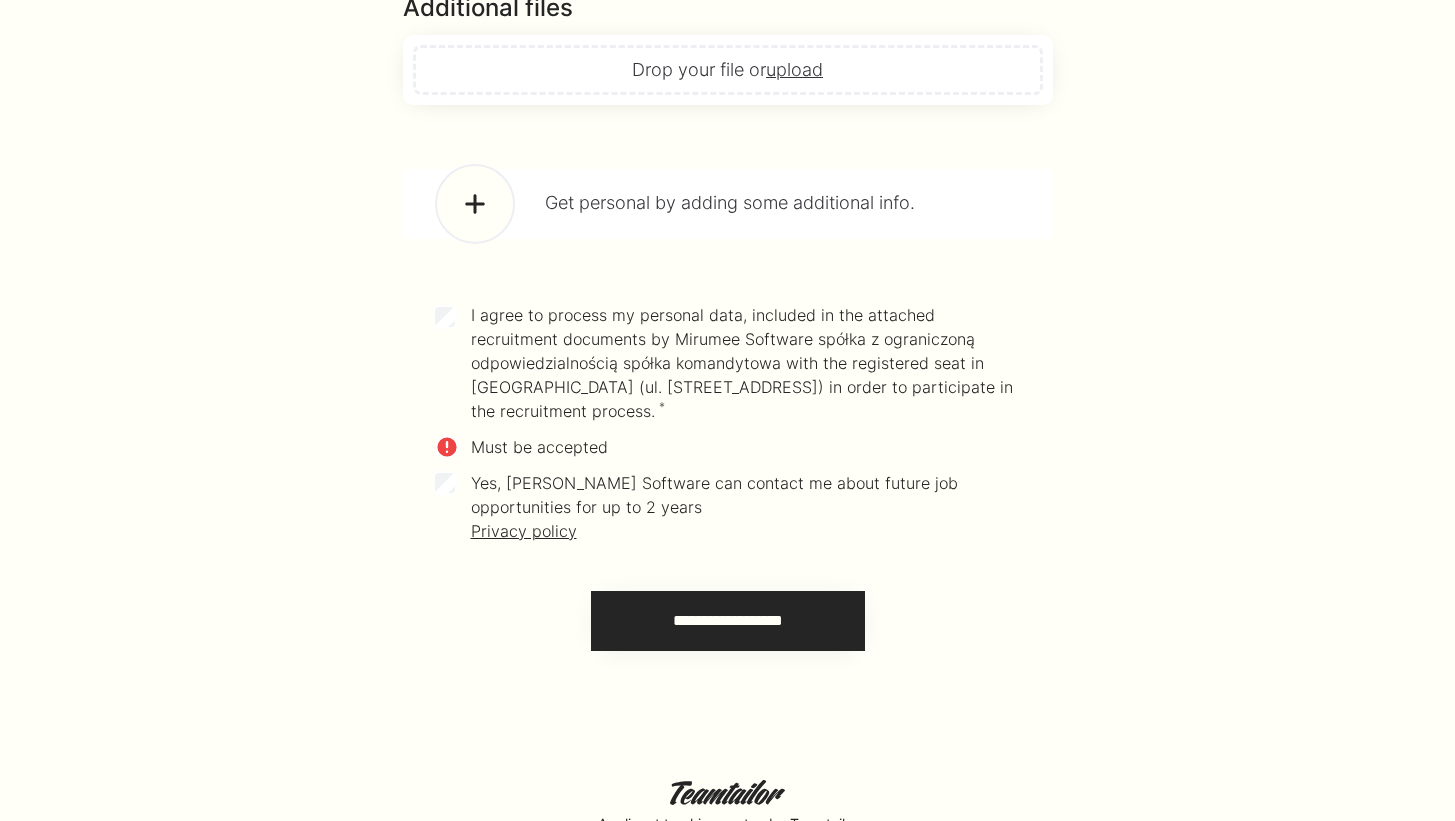 click on "must be accepted" at bounding box center [539, 447] 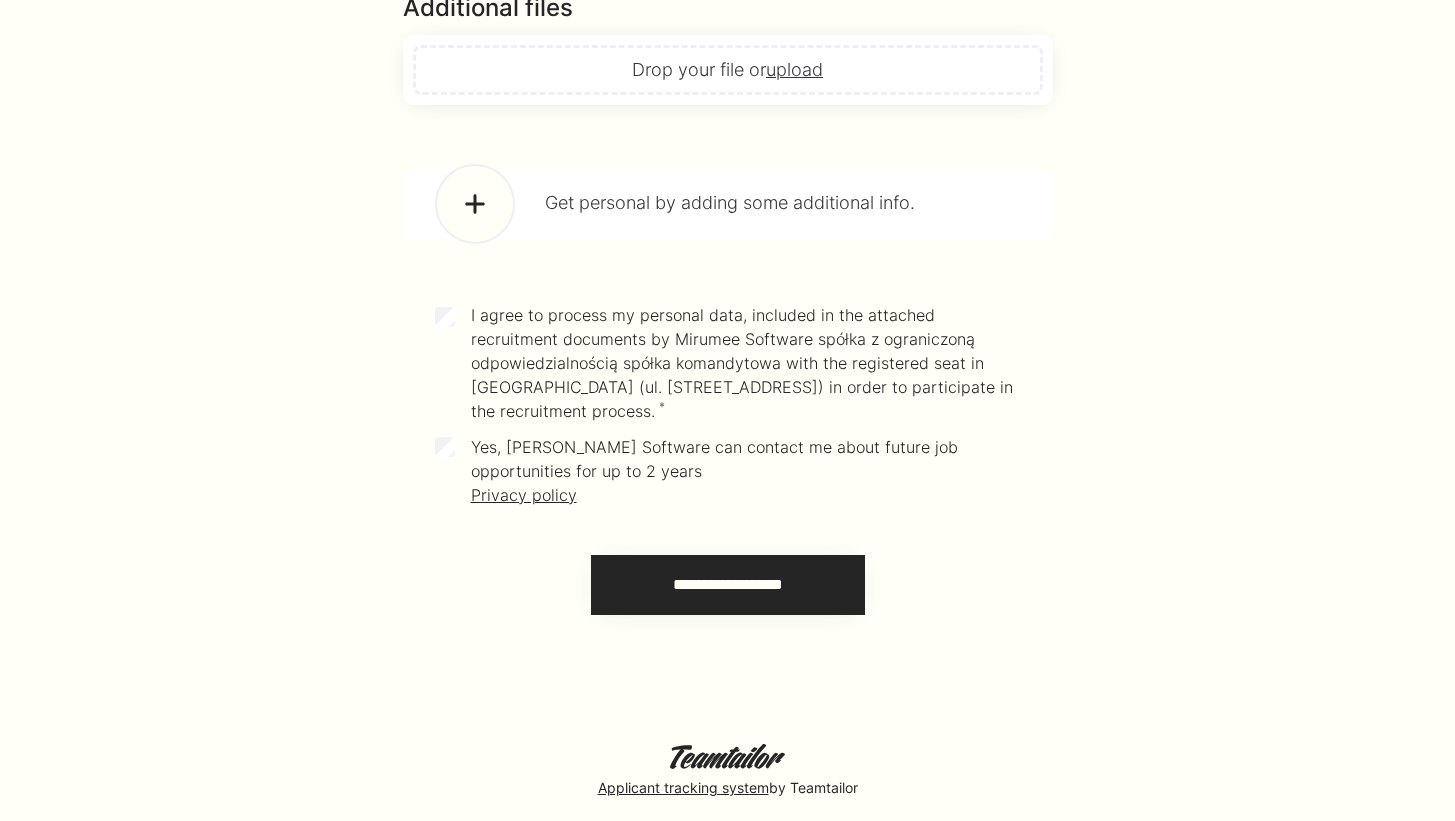 scroll, scrollTop: 1608, scrollLeft: 0, axis: vertical 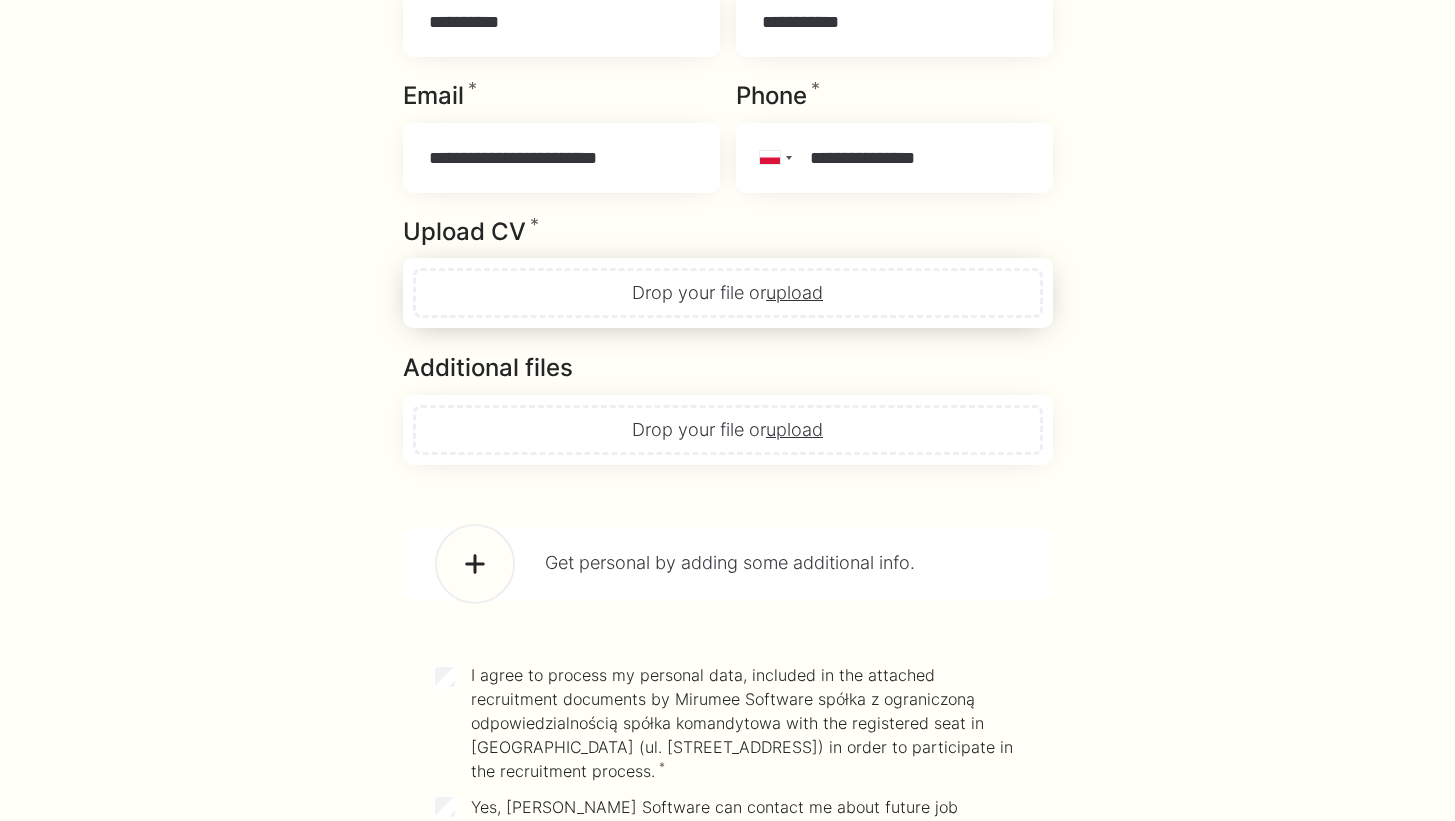 click on "Upload CV * Required" at bounding box center (728, 293) 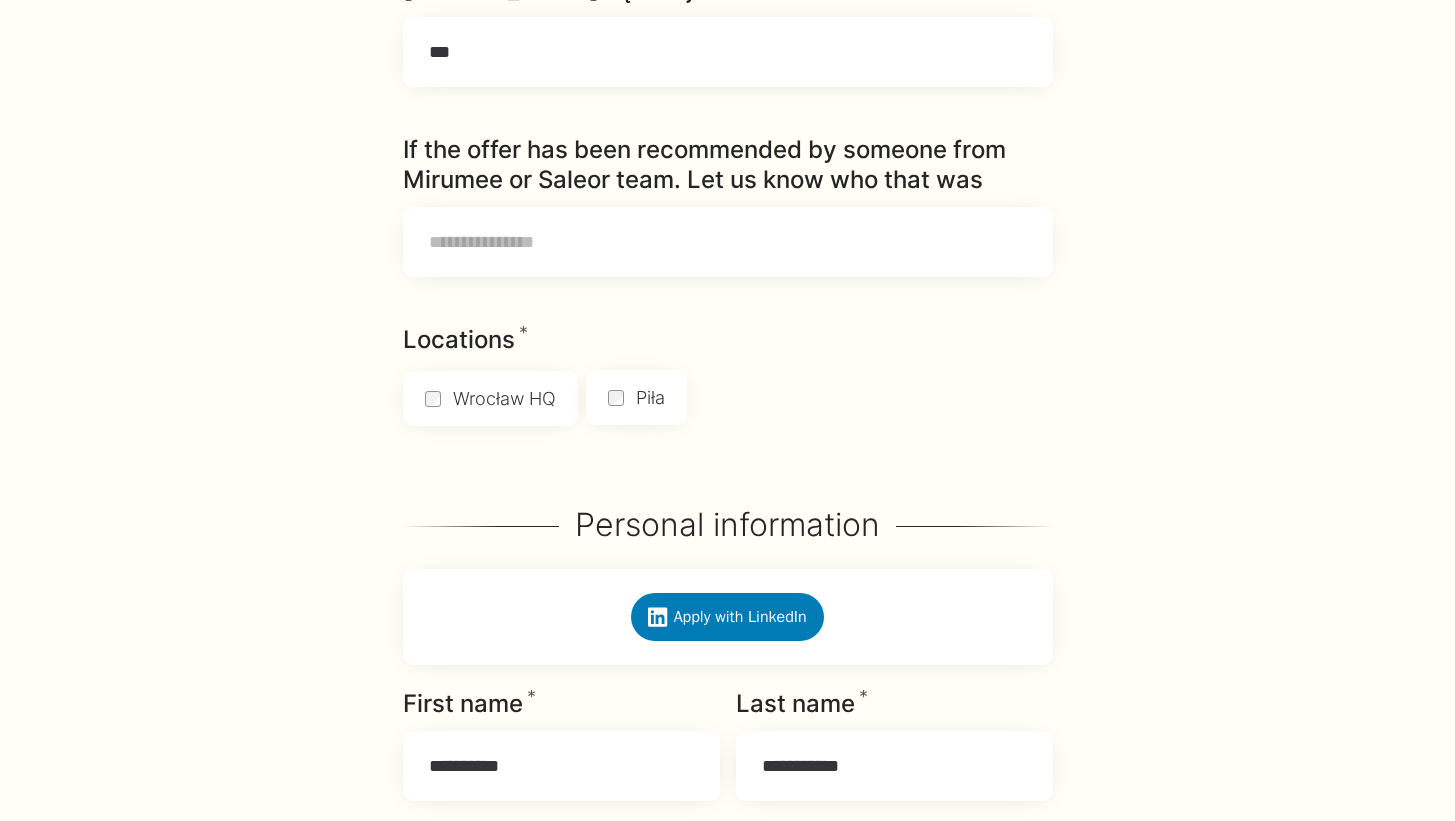 click on "Piła" at bounding box center (636, 397) 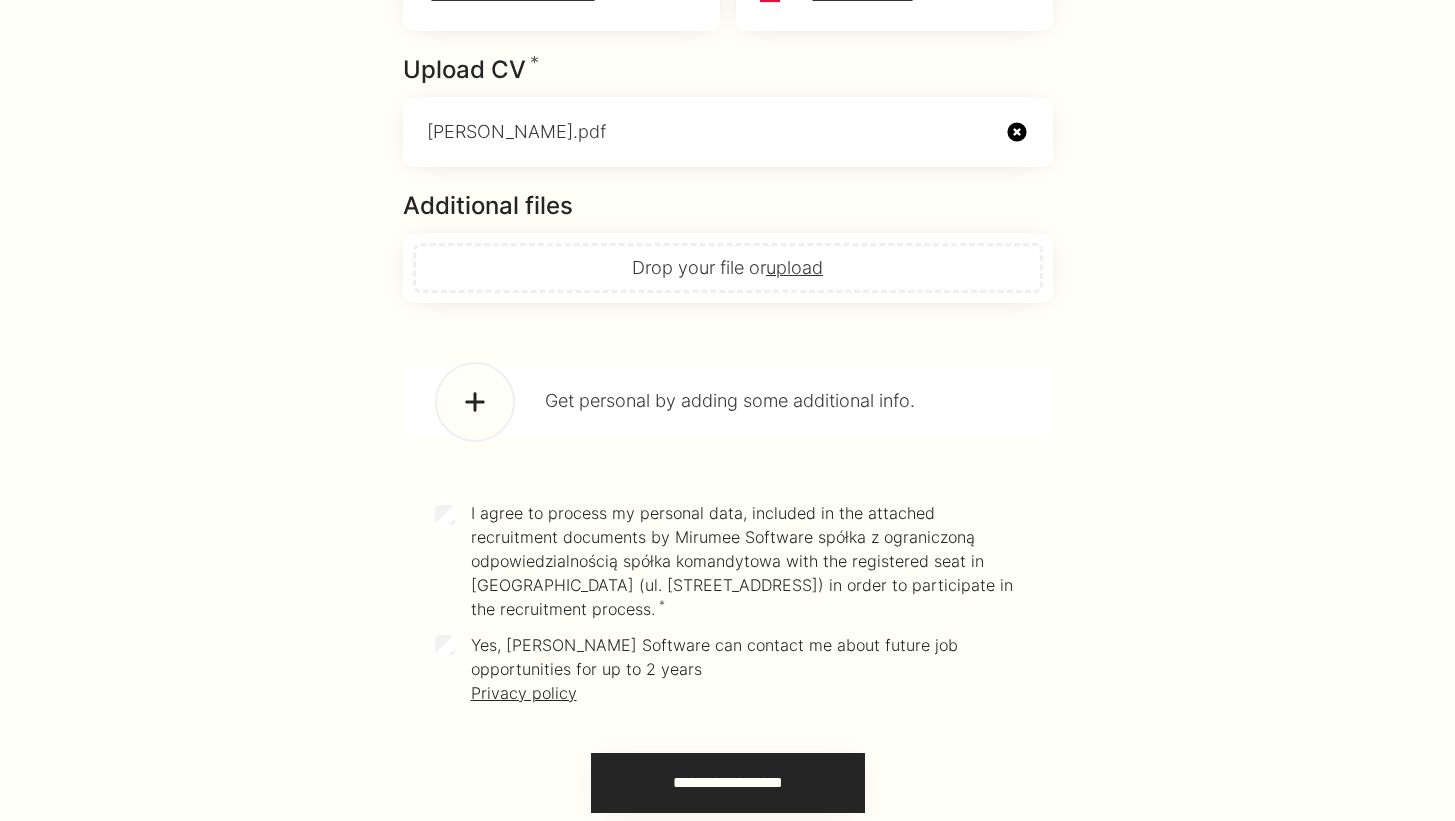 scroll, scrollTop: 2023, scrollLeft: 0, axis: vertical 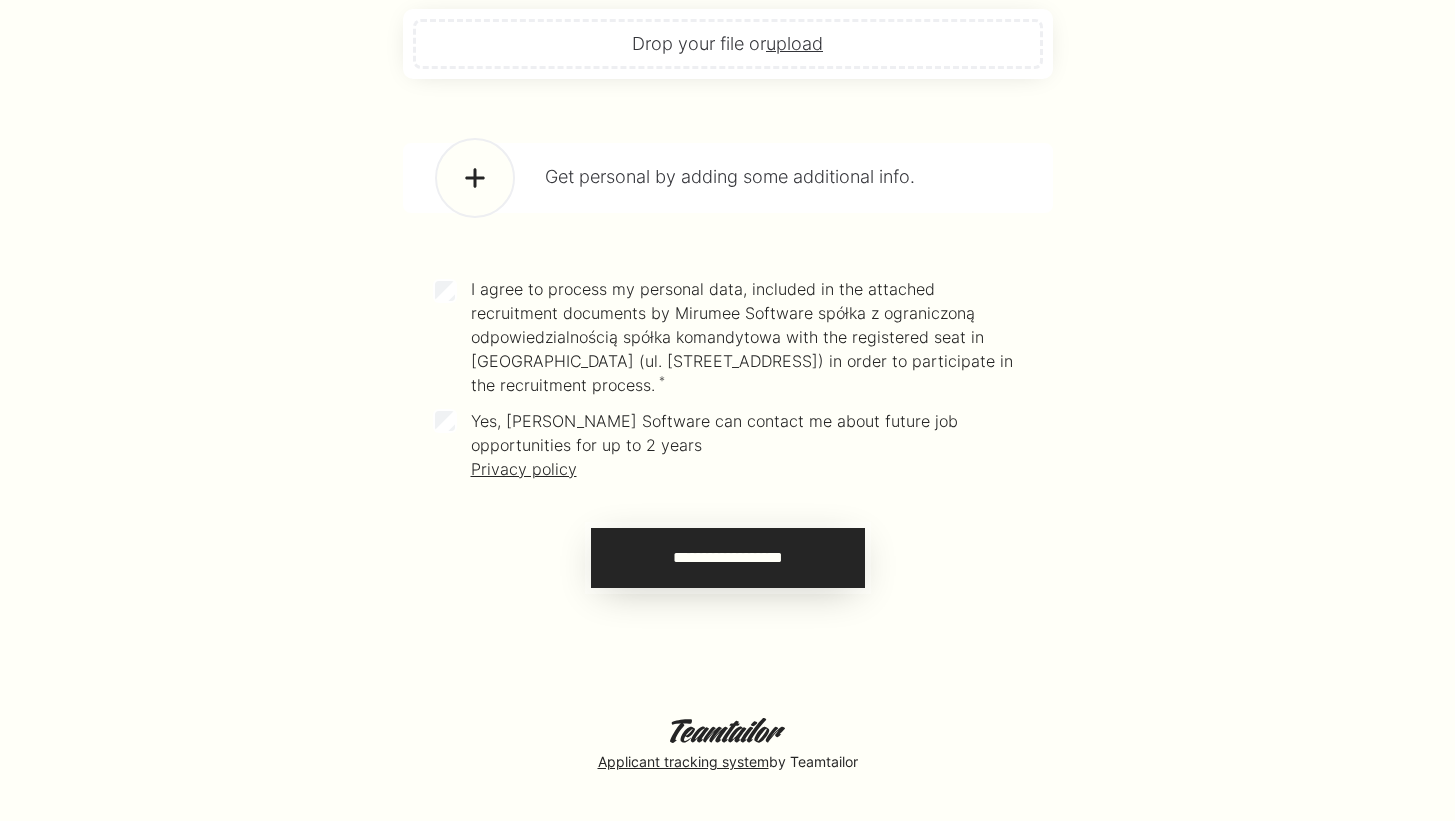 click on "**********" at bounding box center [728, 558] 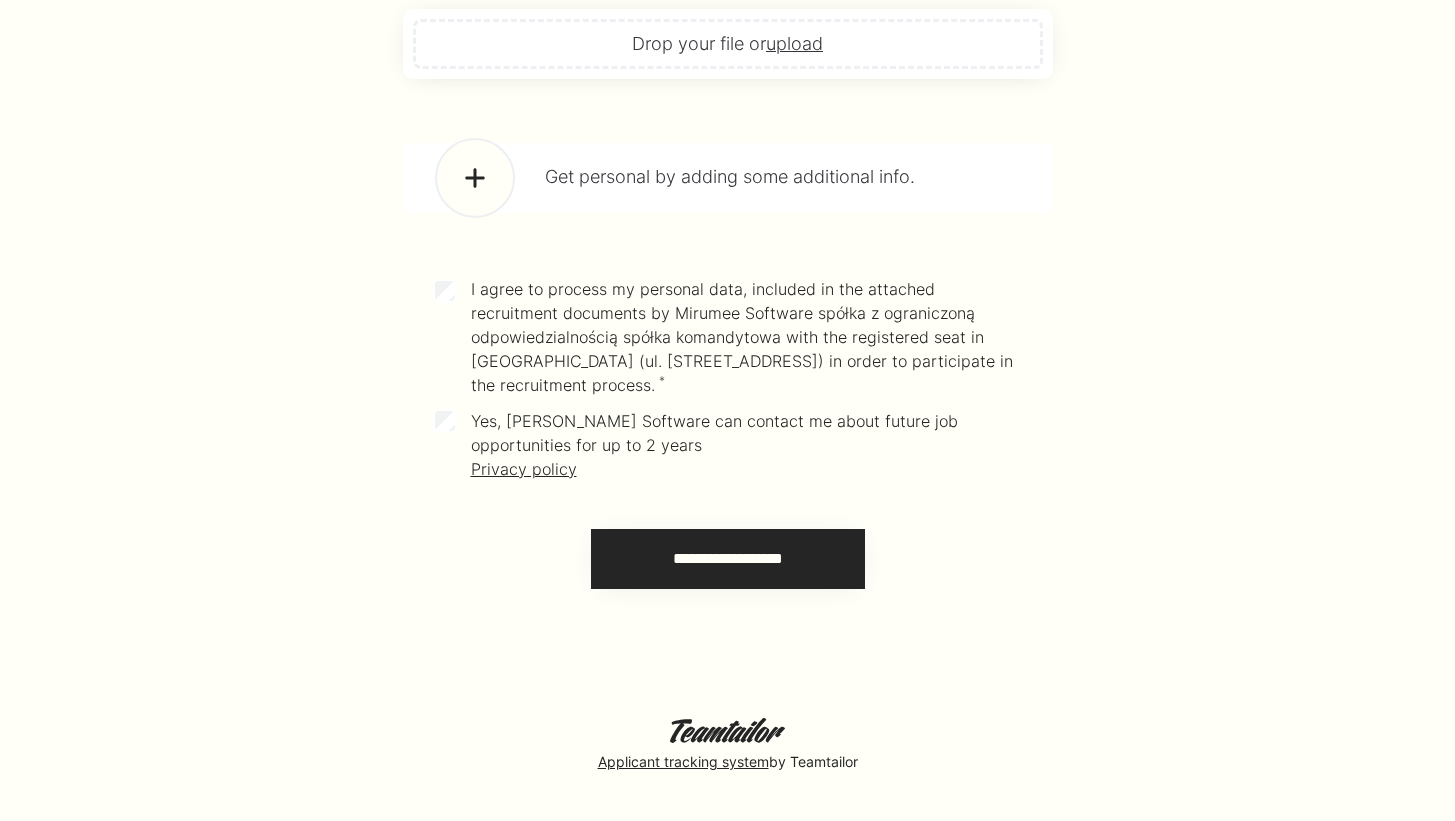 scroll, scrollTop: 0, scrollLeft: 0, axis: both 